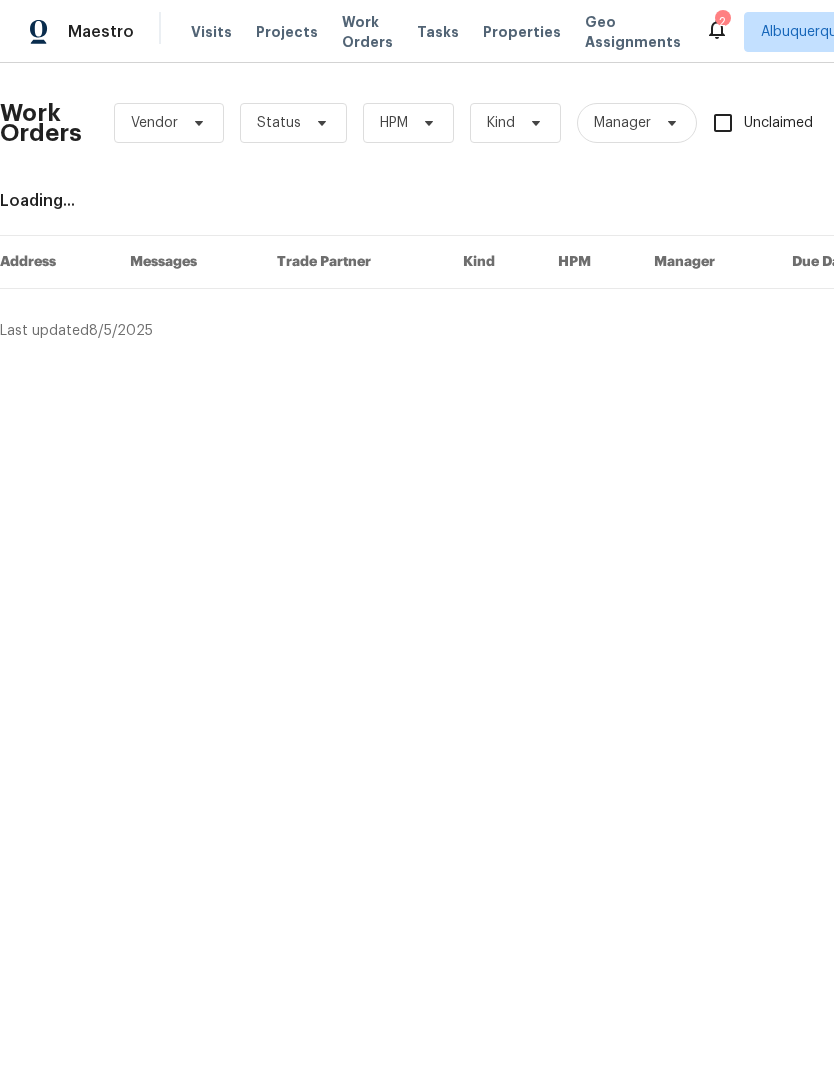 scroll, scrollTop: 0, scrollLeft: 0, axis: both 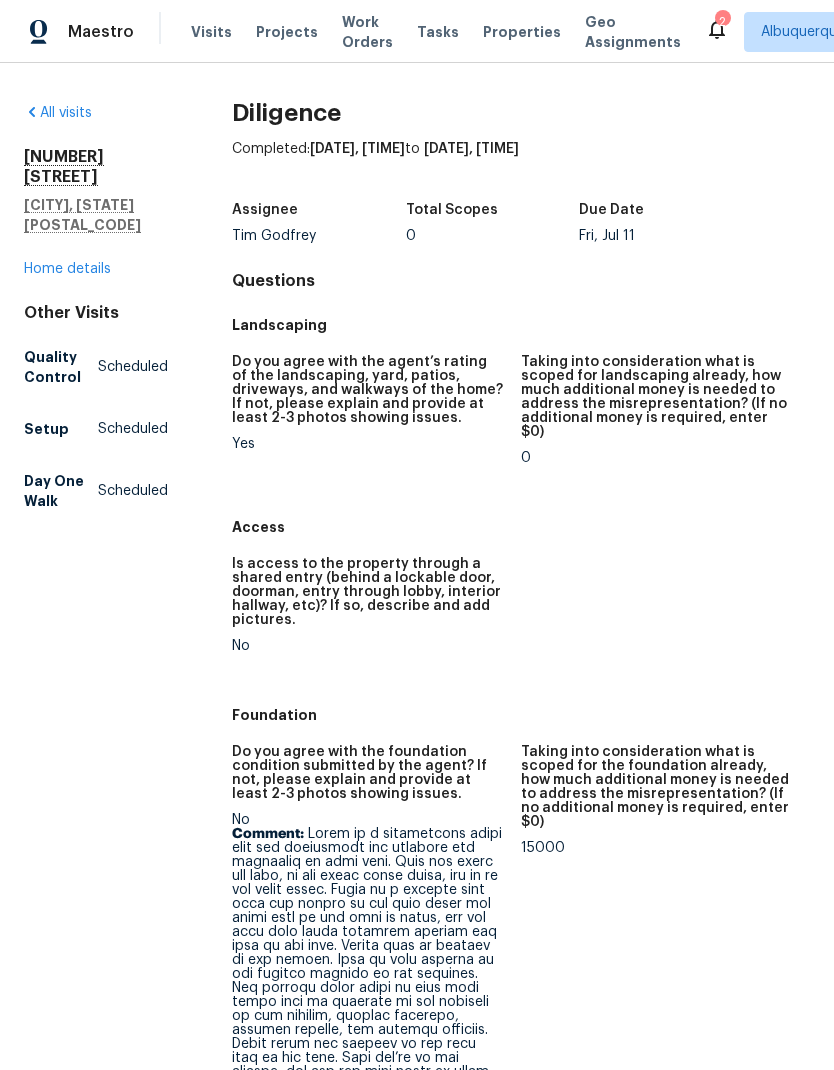 click on "Home details" at bounding box center (67, 269) 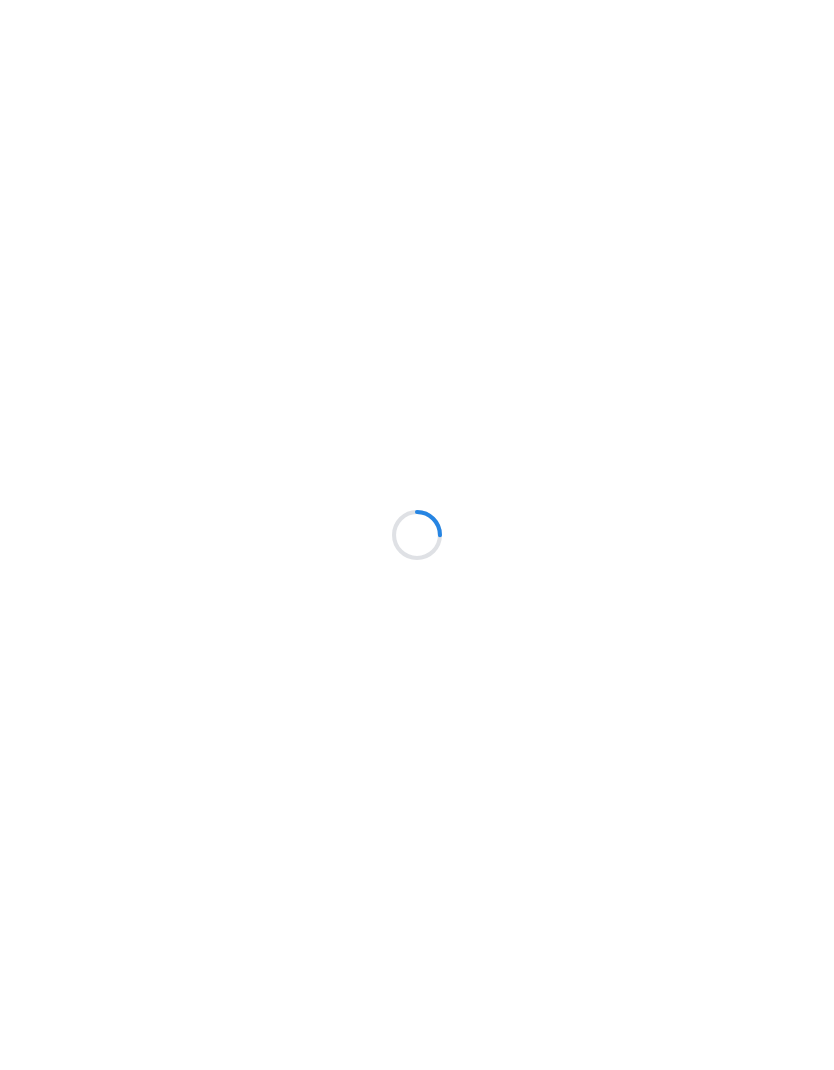 scroll, scrollTop: 0, scrollLeft: 0, axis: both 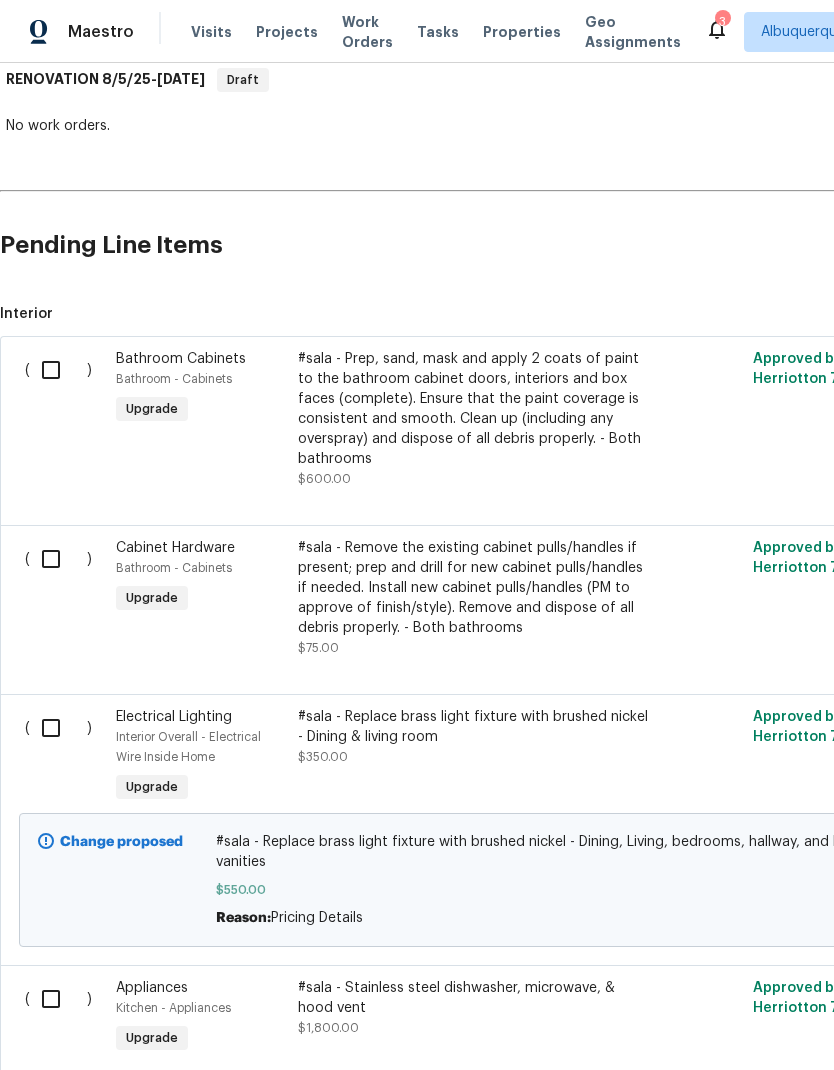 click on "#sala - Remove the existing cabinet pulls/handles if present; prep and drill for new cabinet pulls/handles if needed. Install new cabinet pulls/handles (PM to approve of finish/style). Remove and dispose of all debris properly. - Both bathrooms" at bounding box center [474, 588] 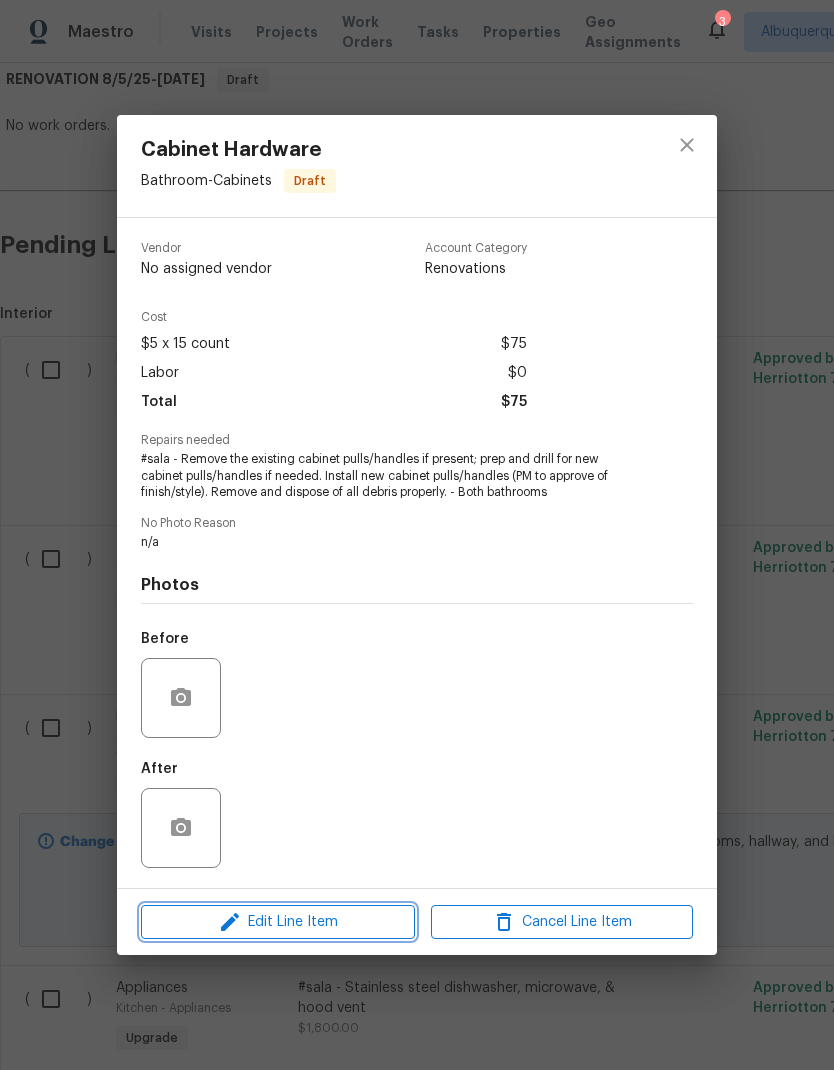 click on "Edit Line Item" at bounding box center (278, 922) 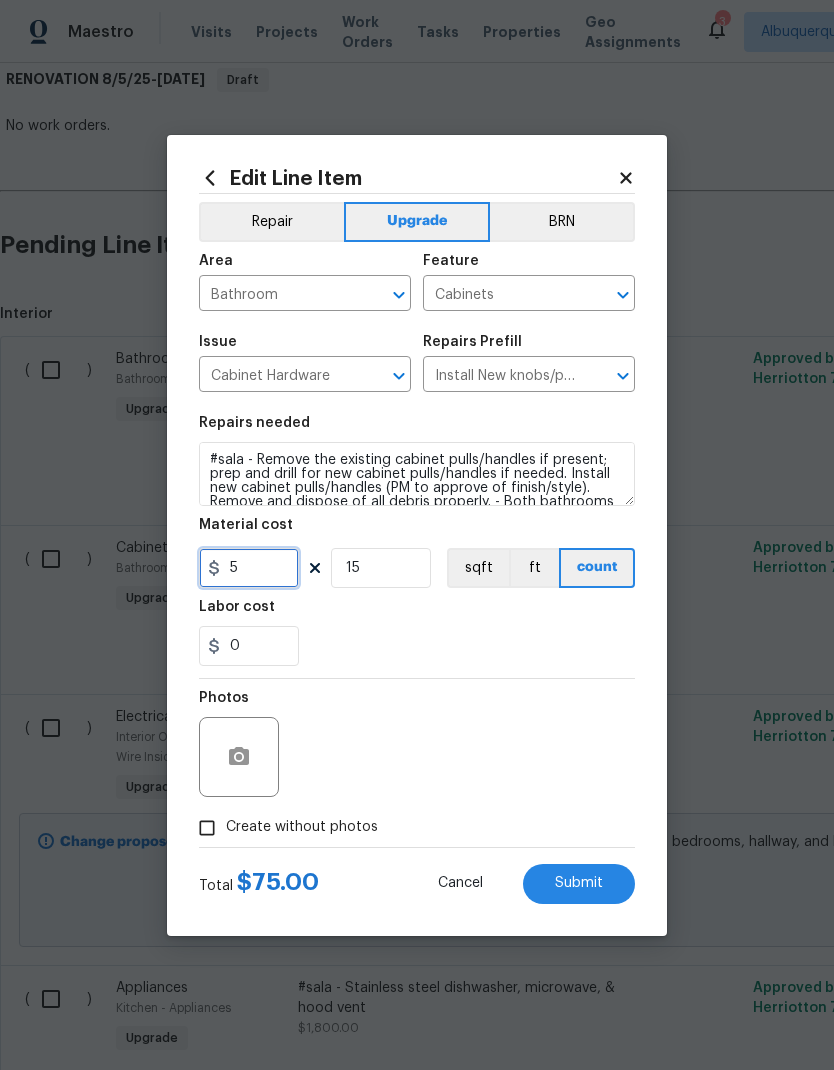 click on "5" at bounding box center (249, 568) 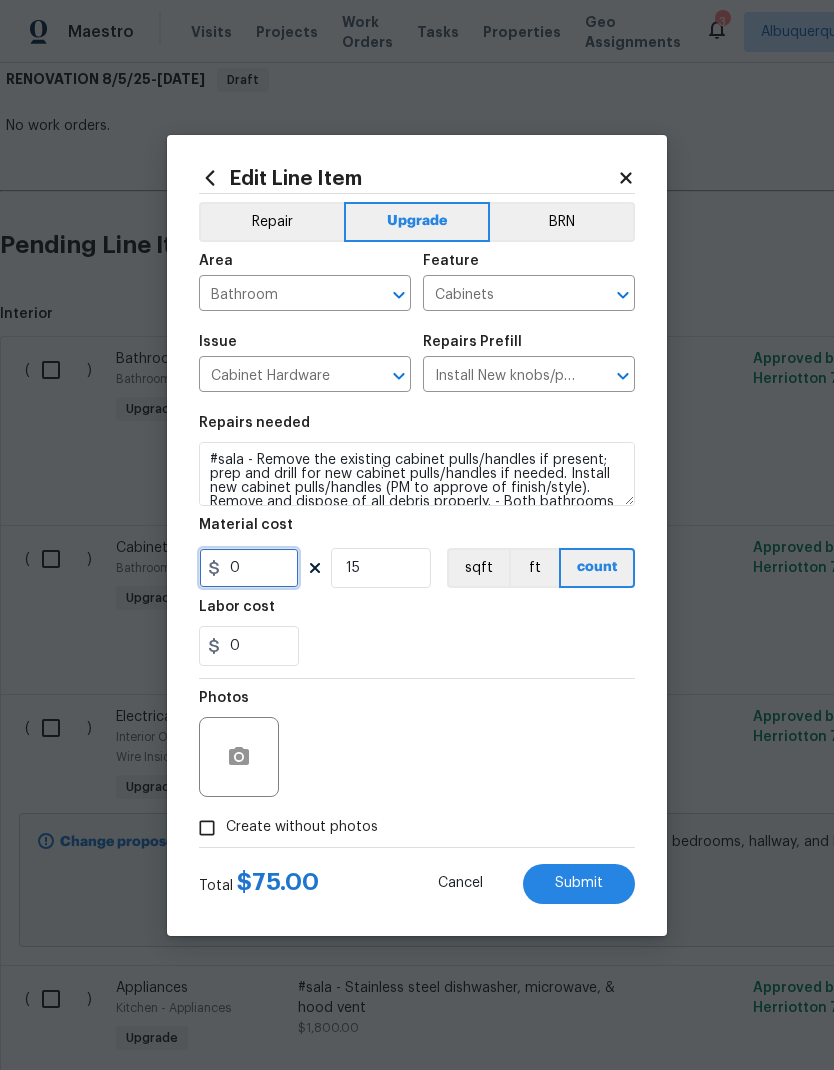 type on "7" 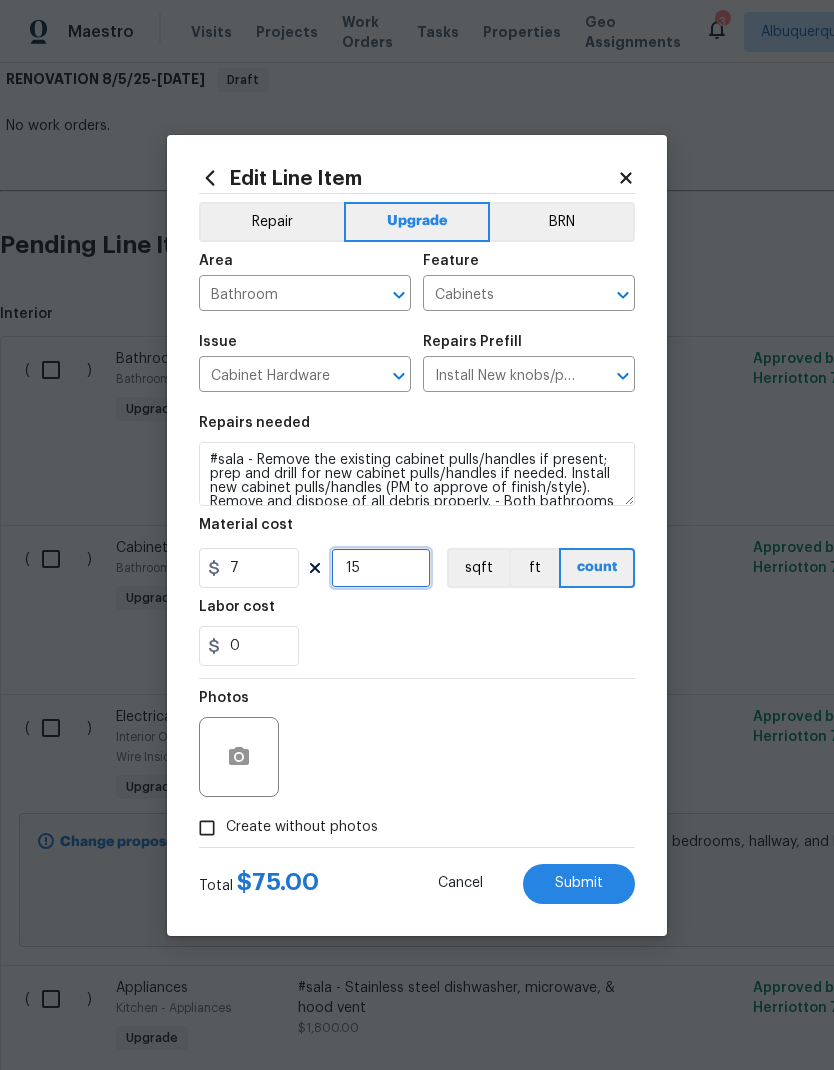 click on "15" at bounding box center (381, 568) 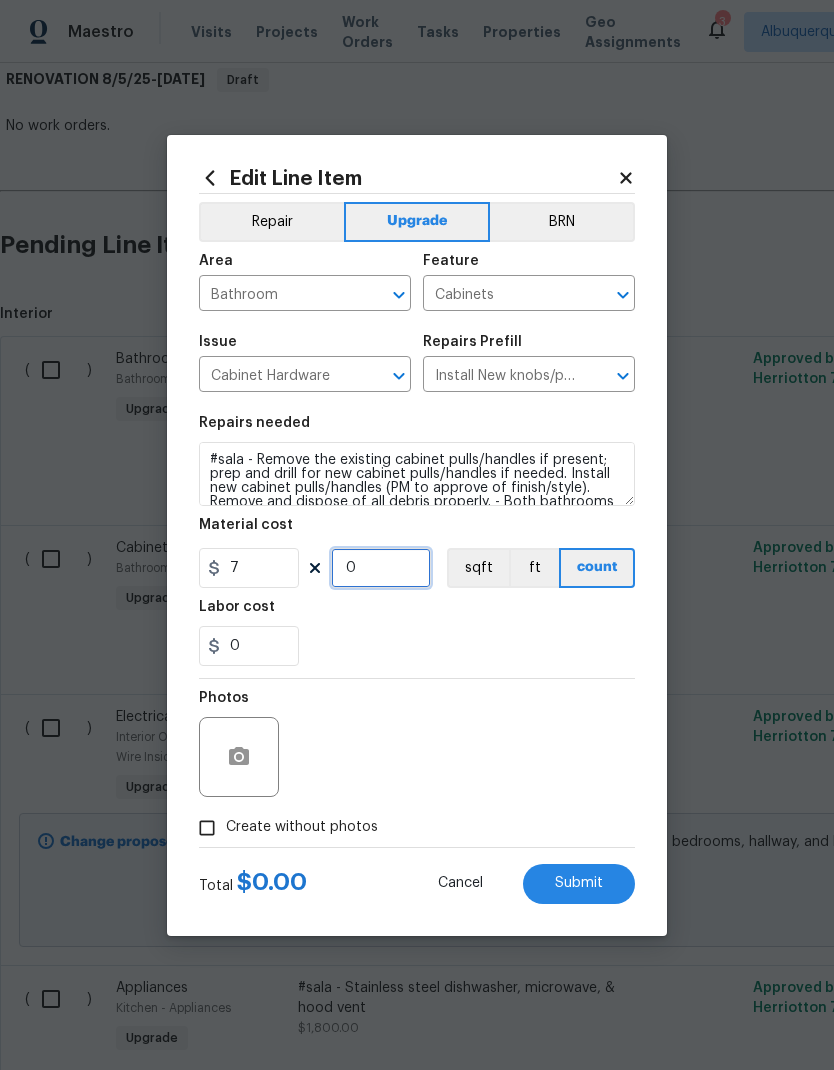 type on "6" 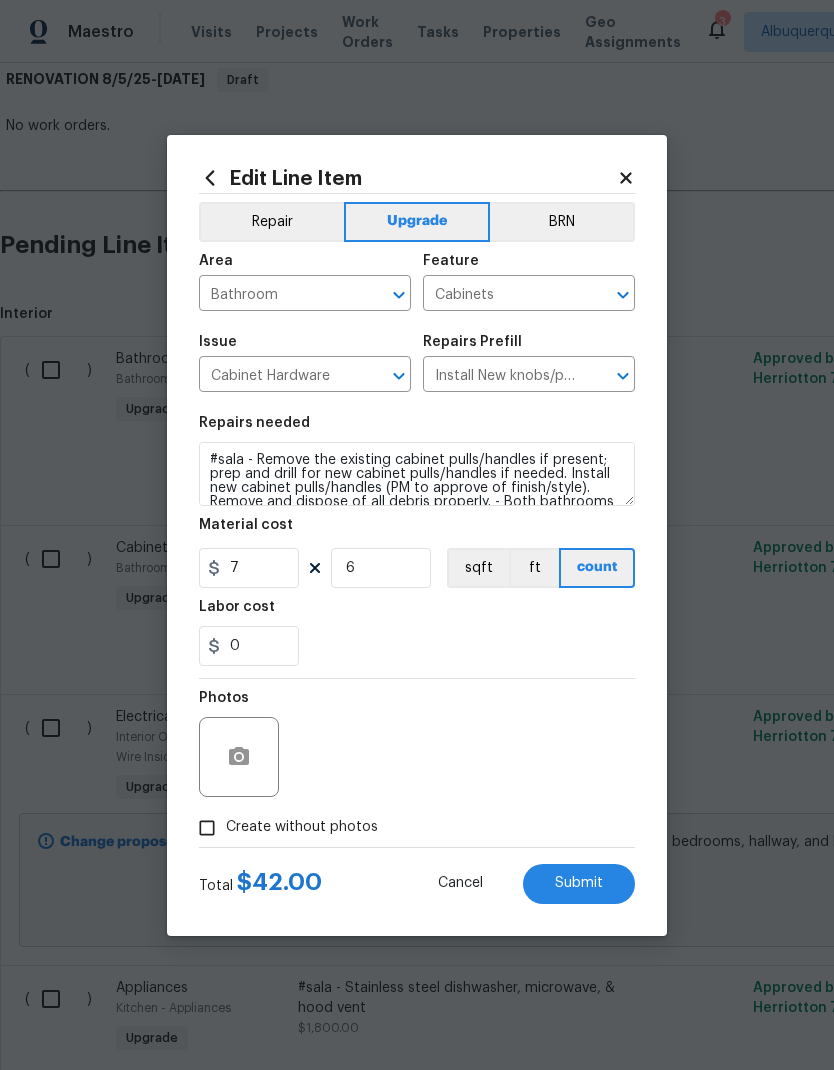 click on "Submit" at bounding box center [579, 884] 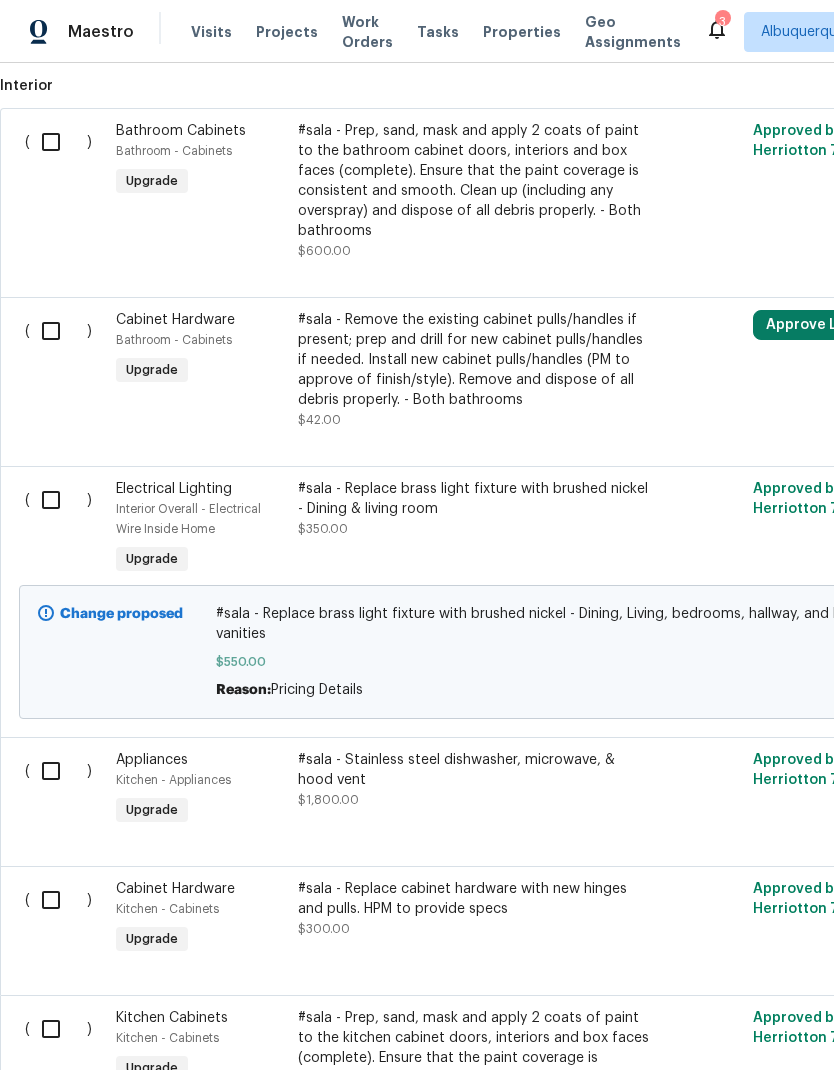 scroll, scrollTop: 579, scrollLeft: 0, axis: vertical 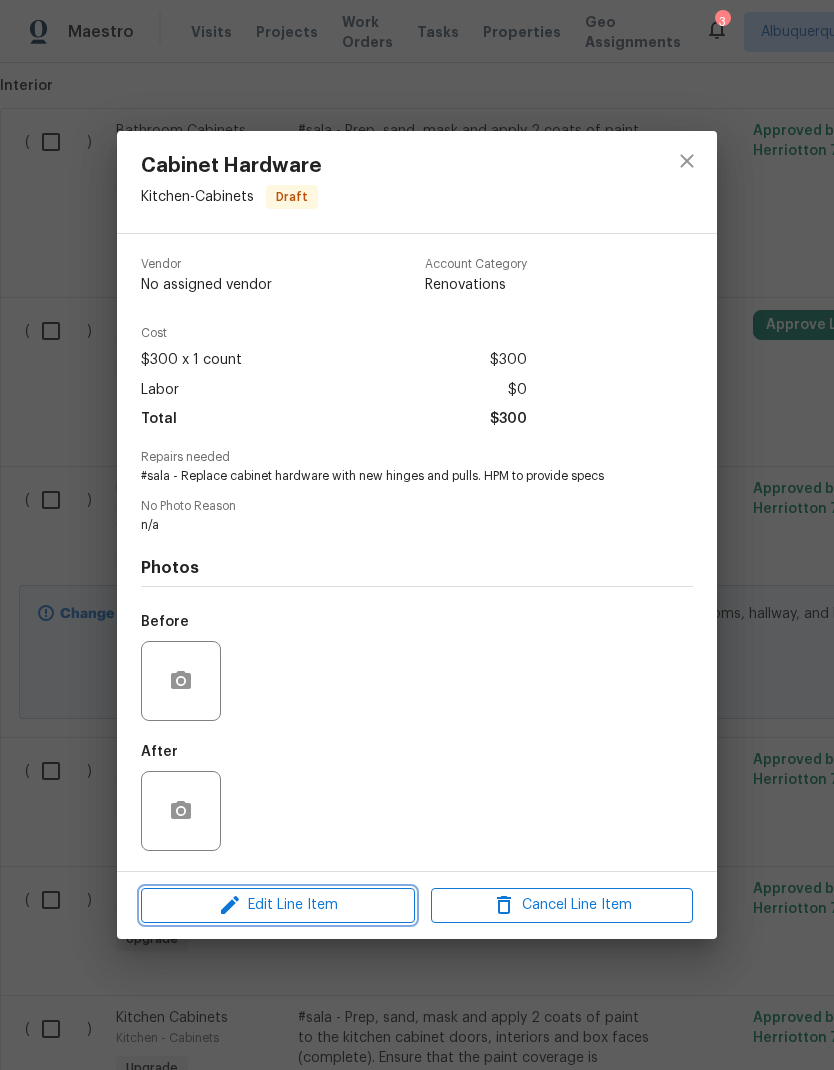 click on "Edit Line Item" at bounding box center (278, 905) 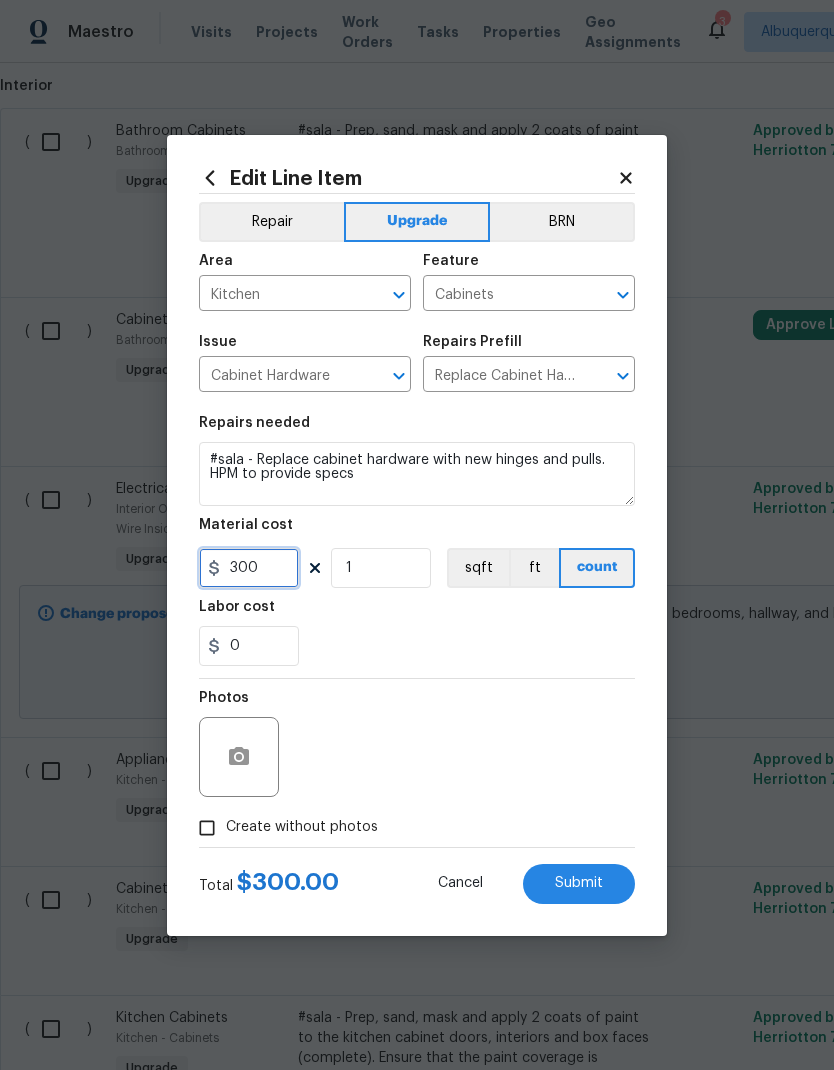 click on "300" at bounding box center [249, 568] 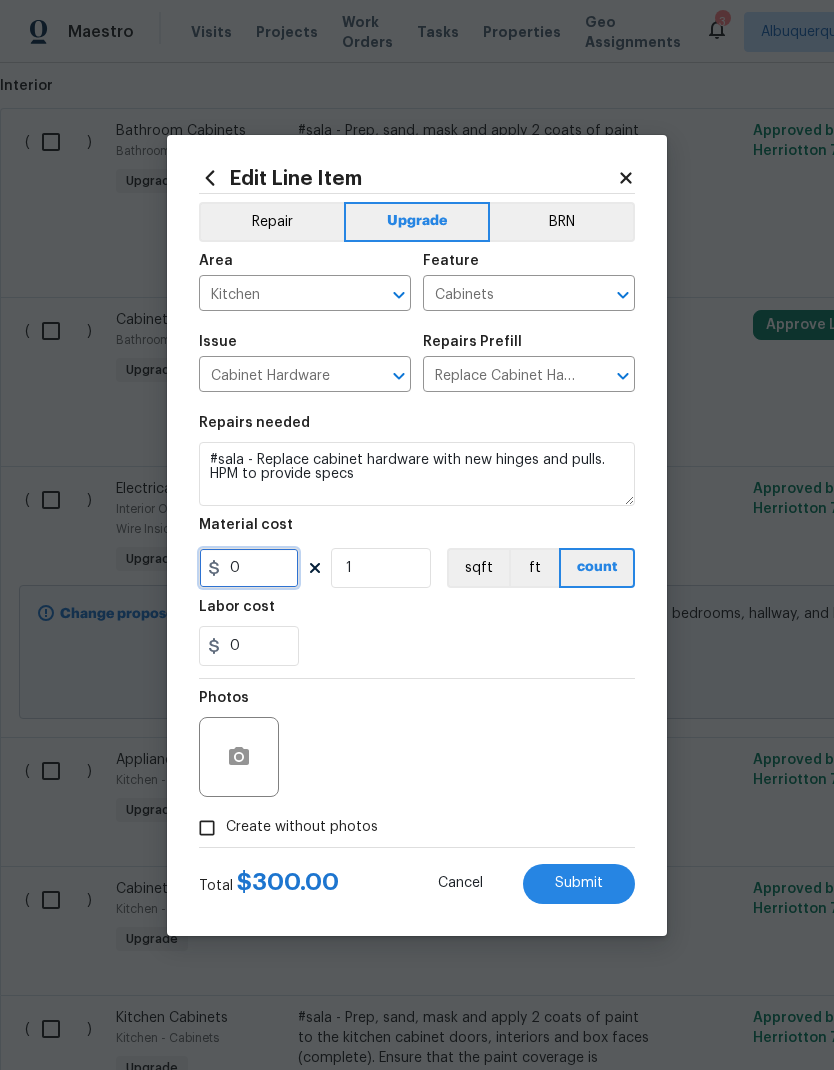 type on "5" 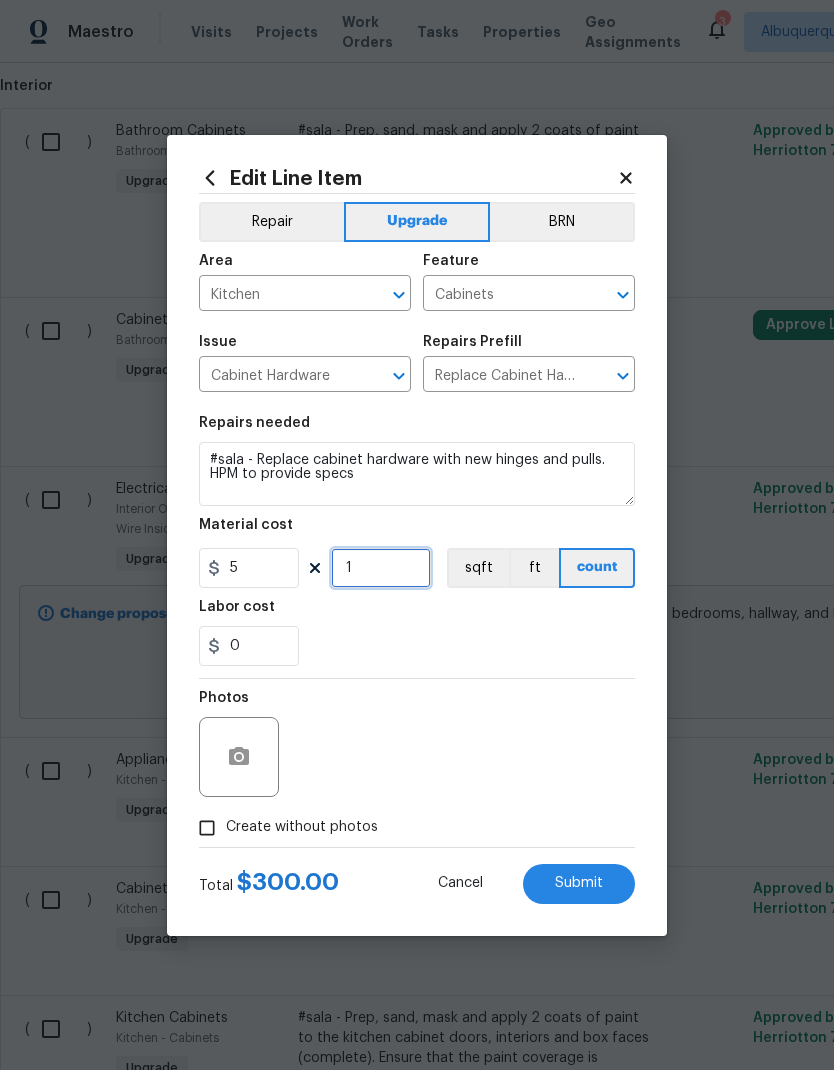 click on "1" at bounding box center [381, 568] 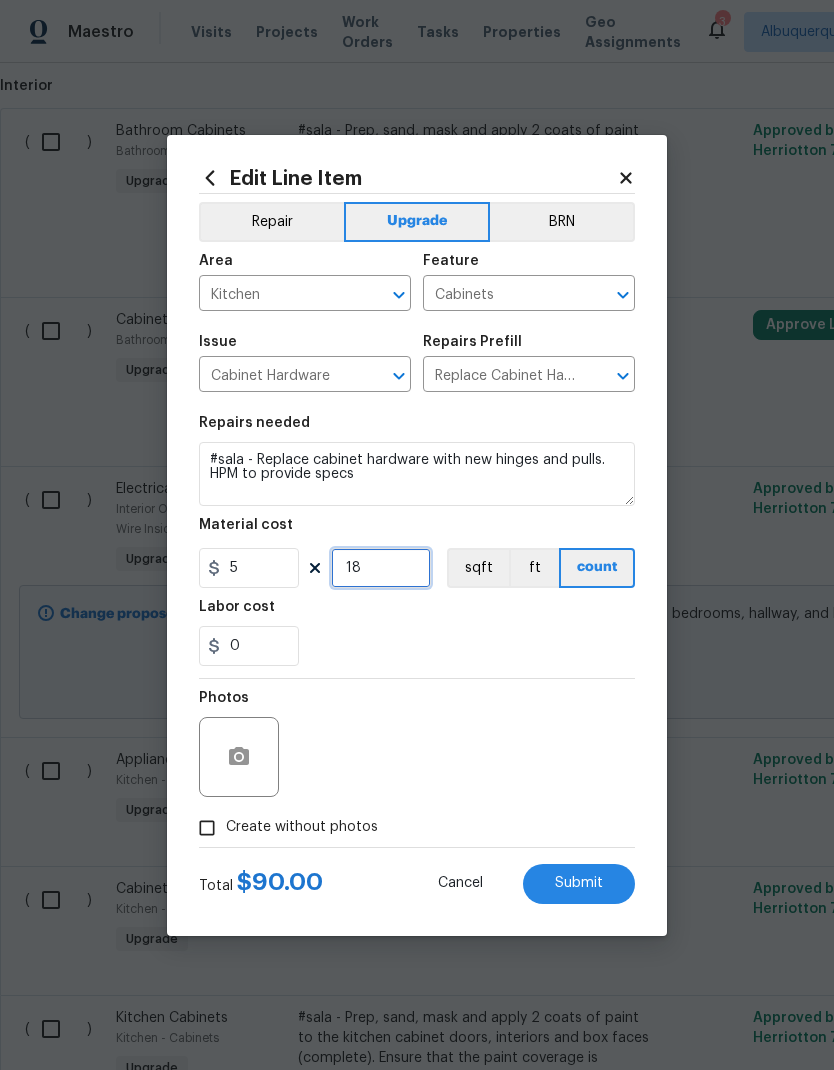 type on "18" 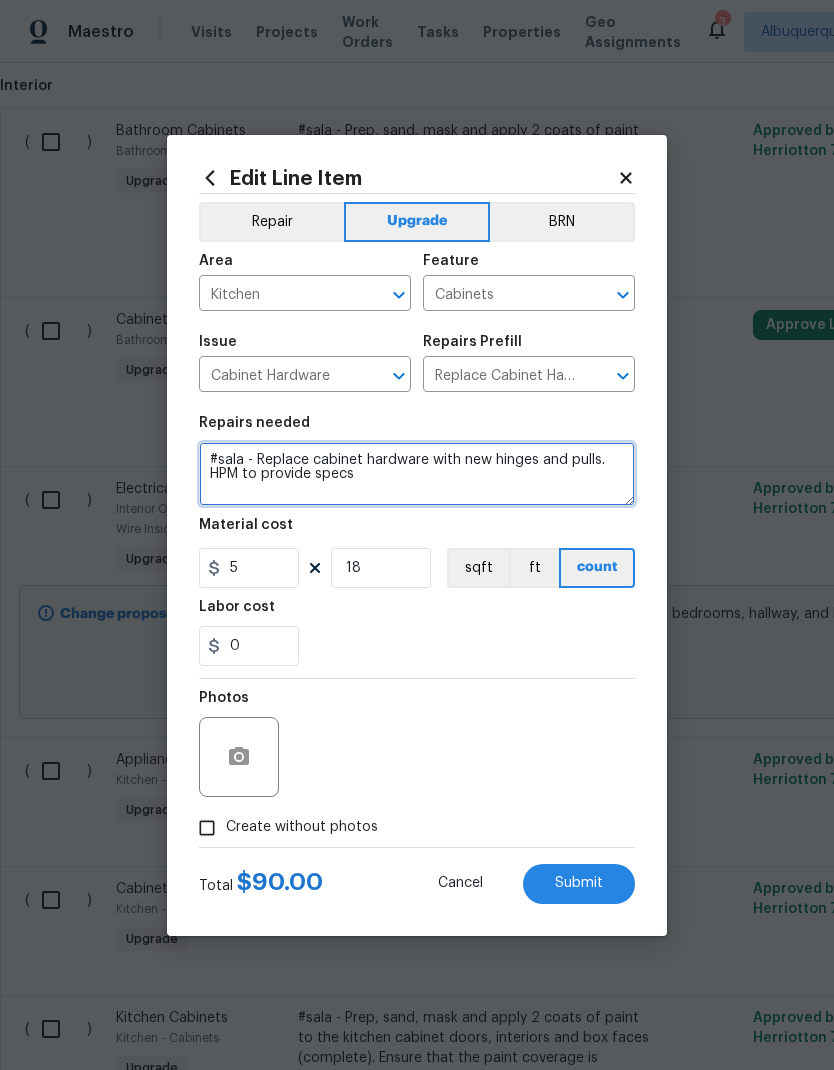 click on "#sala - Replace cabinet hardware with new hinges and pulls. HPM to provide specs" at bounding box center (417, 474) 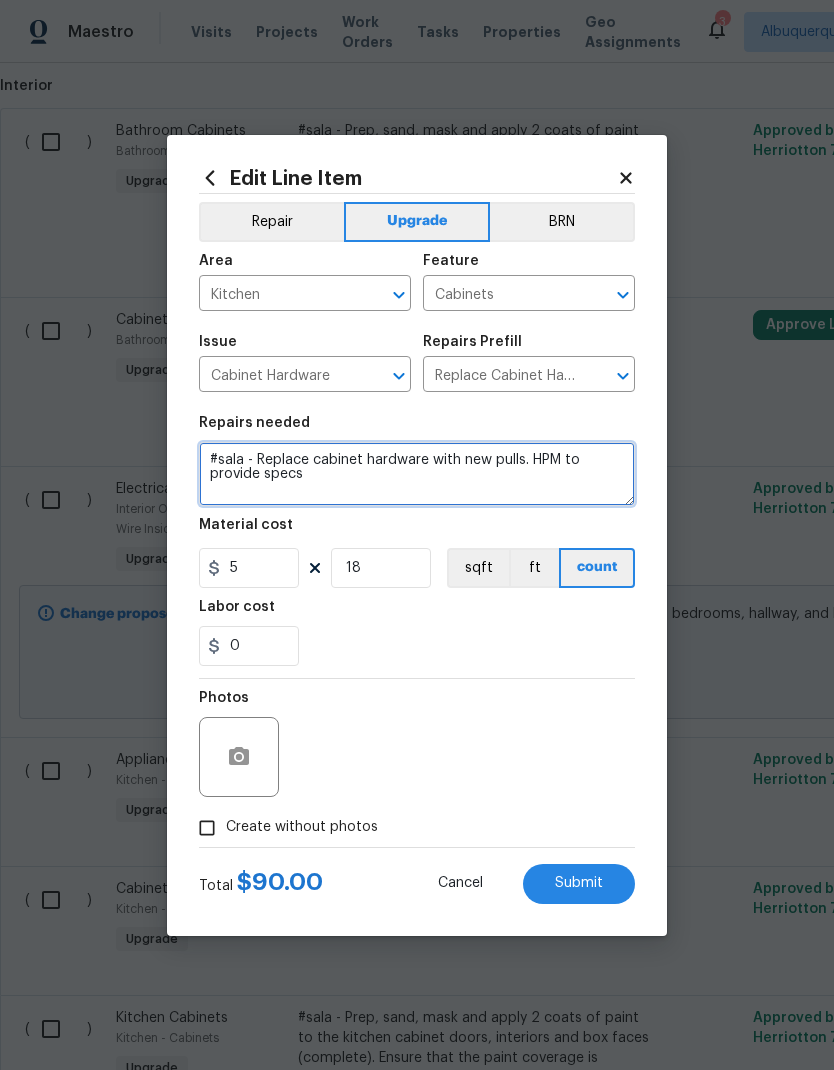 click on "#sala - Replace cabinet hardware with new pulls. HPM to provide specs" at bounding box center (417, 474) 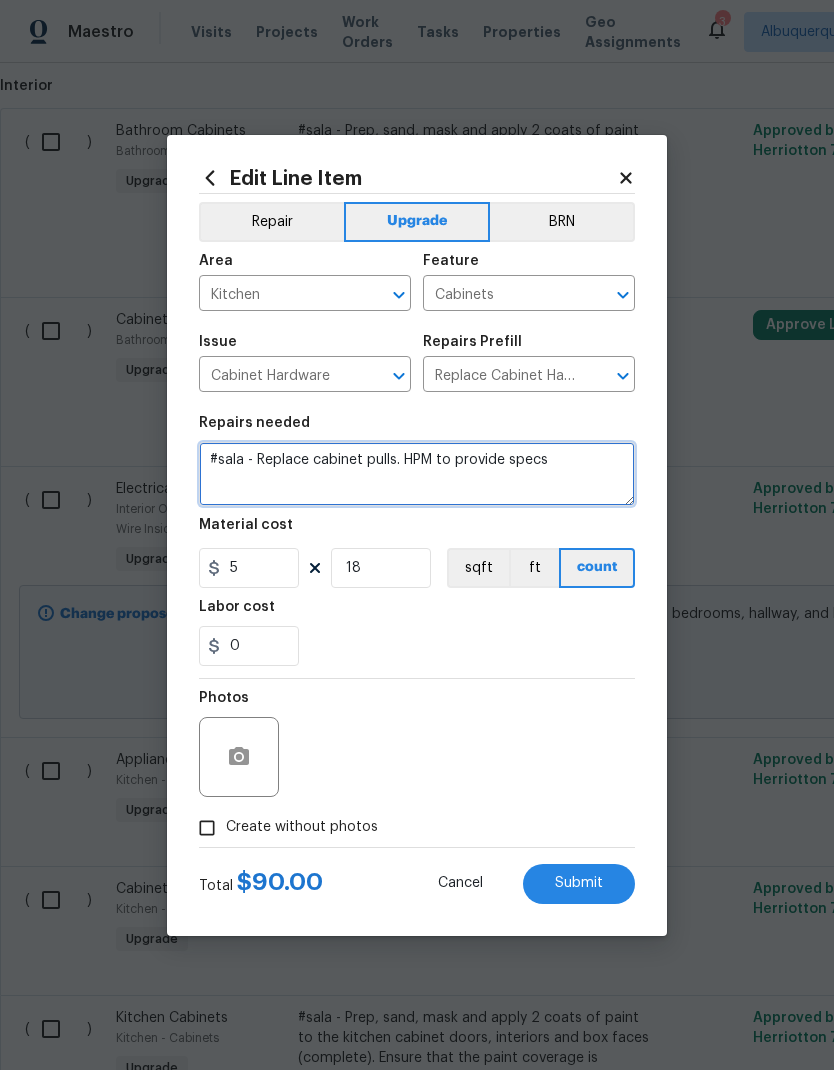 click on "#sala - Replace cabinet pulls. HPM to provide specs" at bounding box center [417, 474] 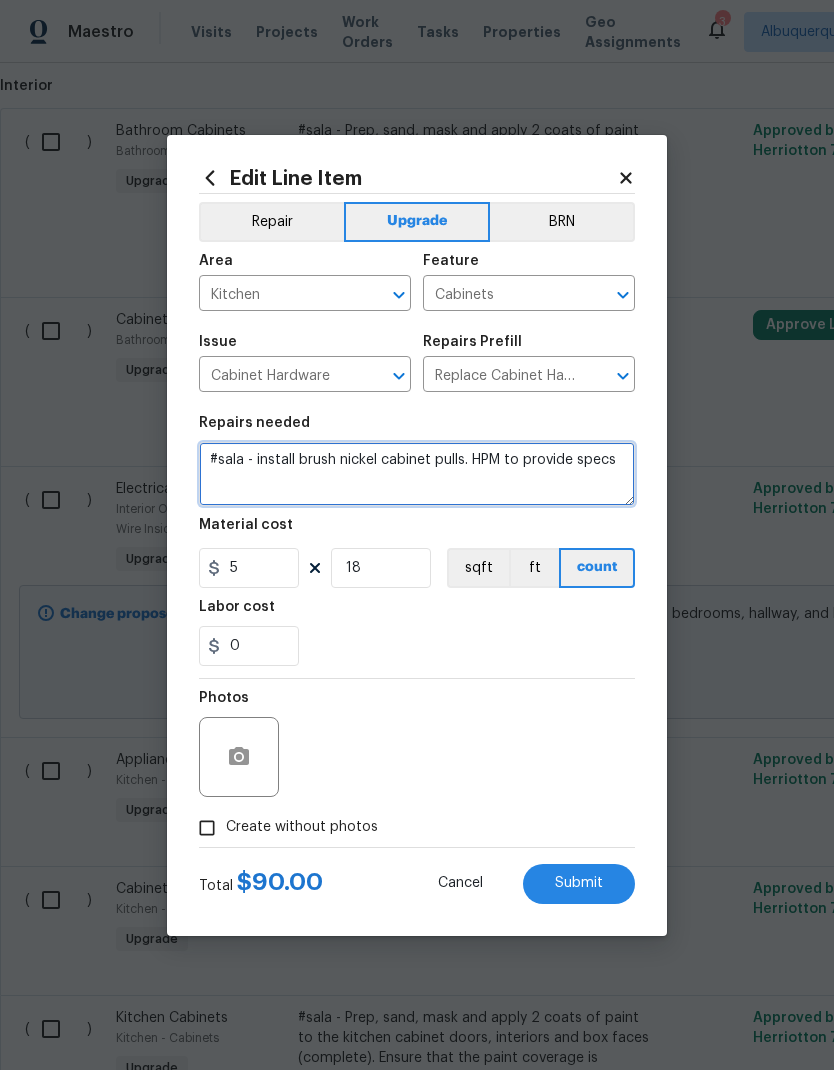 click on "#sala - install brush nickel cabinet pulls. HPM to provide specs" at bounding box center (417, 474) 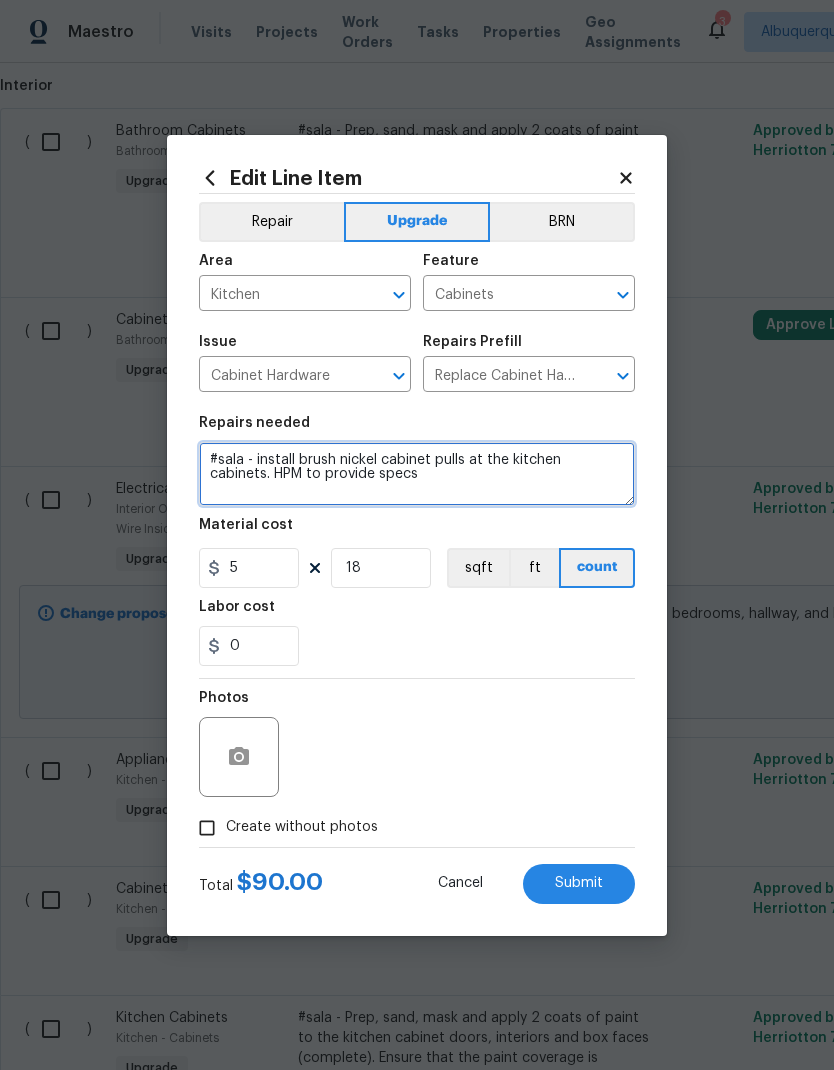 type on "#sala - install brush nickel cabinet pulls at the kitchen cabinets. HPM to provide specs" 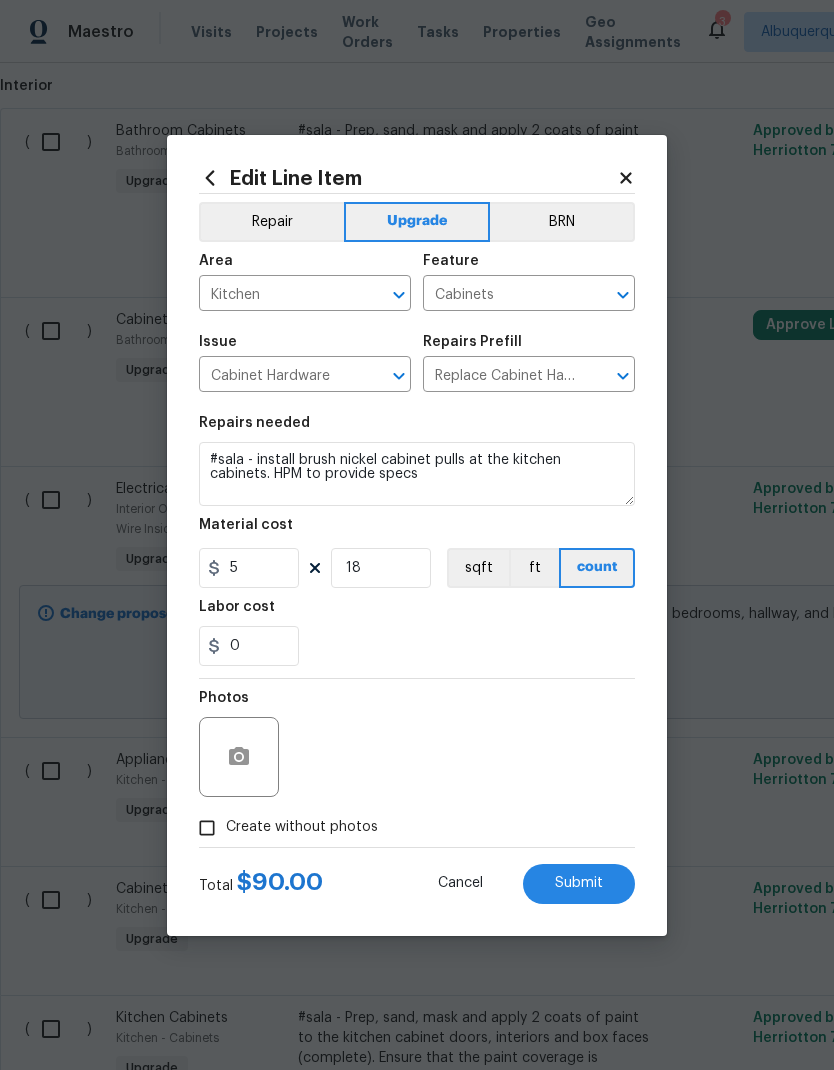 click on "Submit" at bounding box center (579, 883) 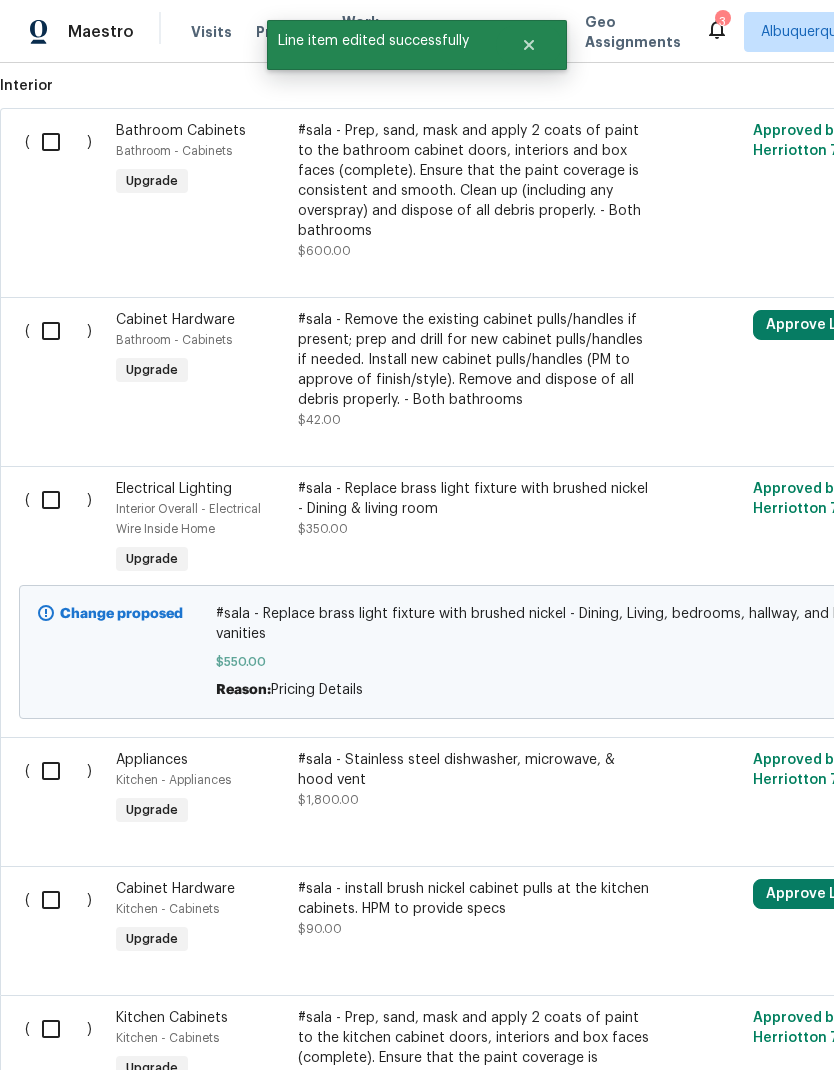 click on "#sala - Replace brass light fixture with brushed nickel - Dining & living room" at bounding box center [474, 499] 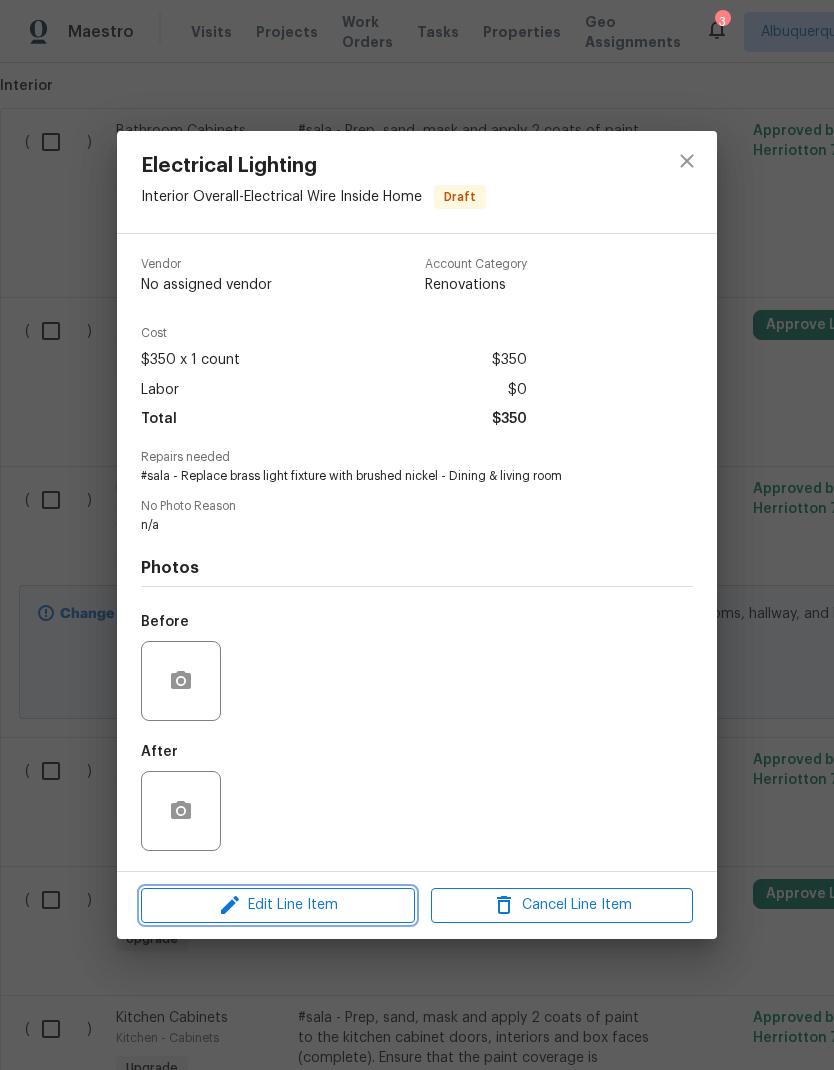 click on "Edit Line Item" at bounding box center (278, 905) 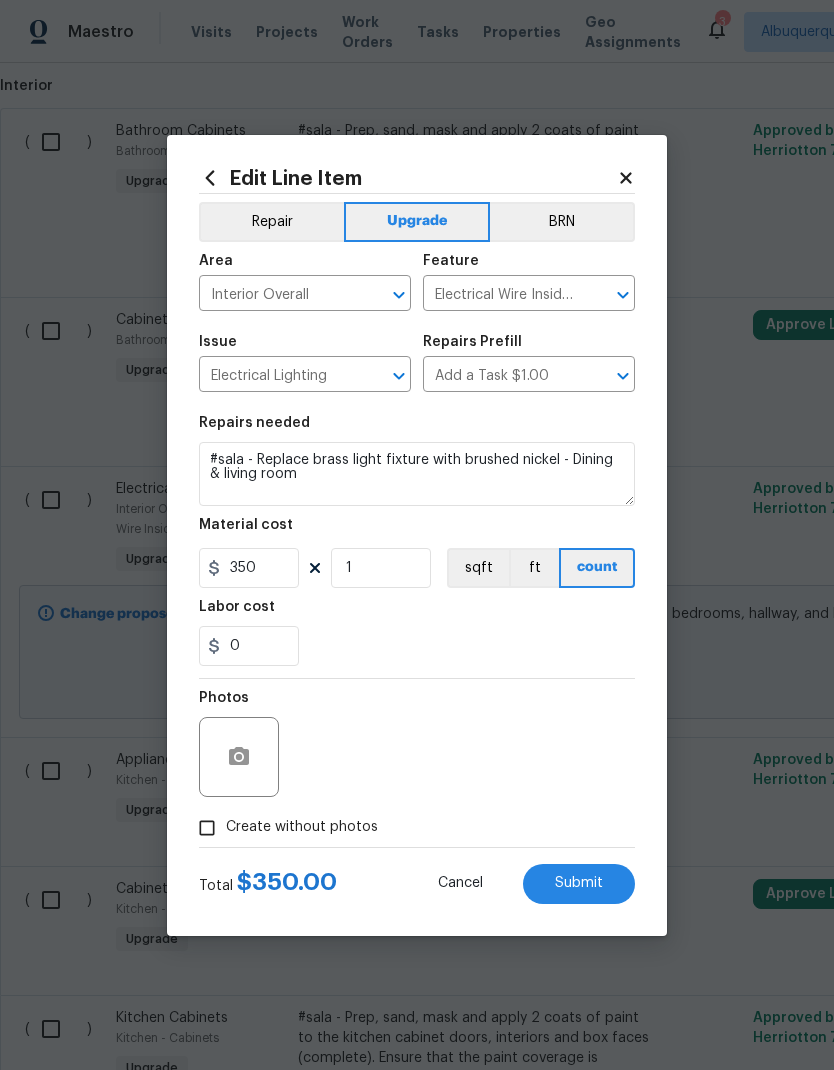 click 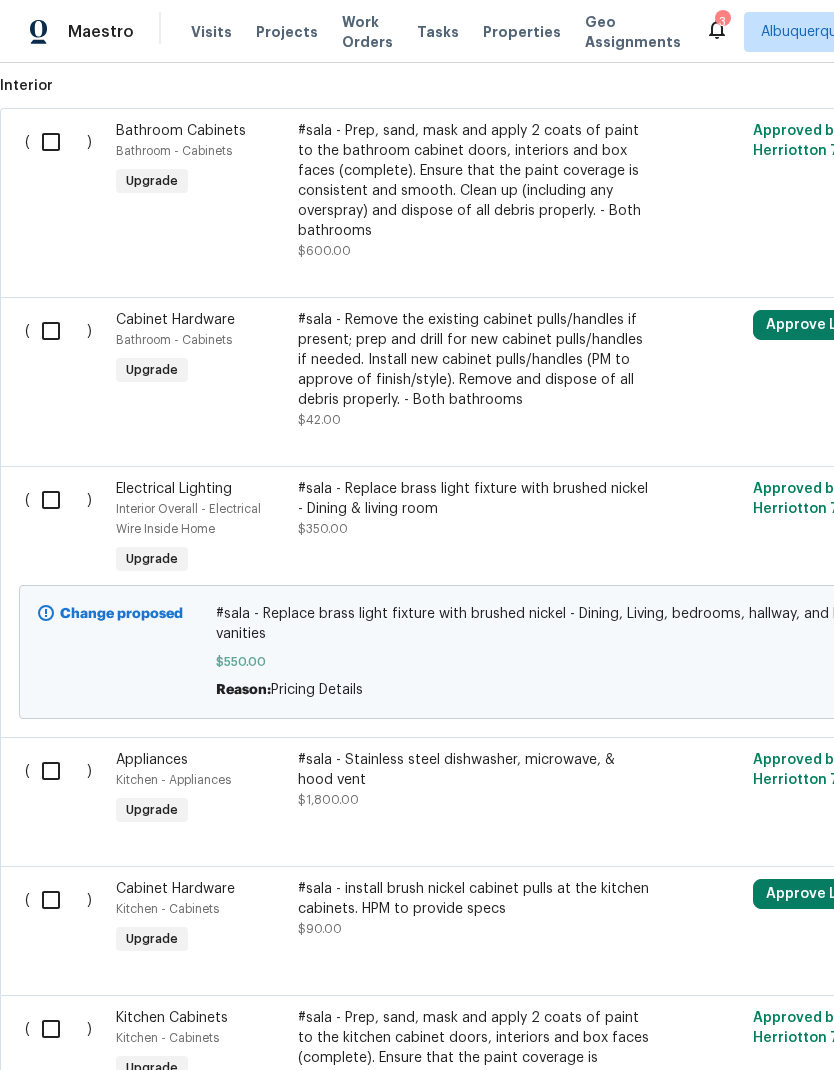click on "#sala - Remove the existing cabinet pulls/handles if present; prep and drill for new cabinet pulls/handles if needed. Install new cabinet pulls/handles (PM to approve of finish/style). Remove and dispose of all debris properly. - Both bathrooms" at bounding box center (474, 360) 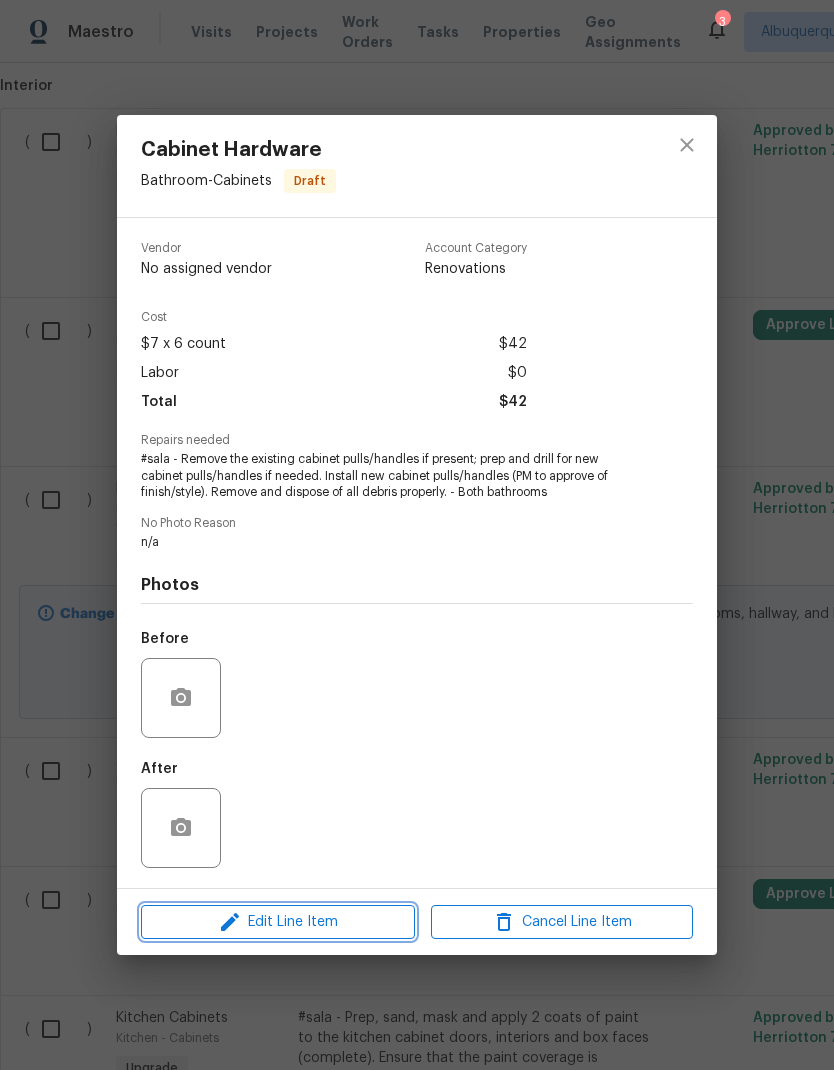 click on "Edit Line Item" at bounding box center [278, 922] 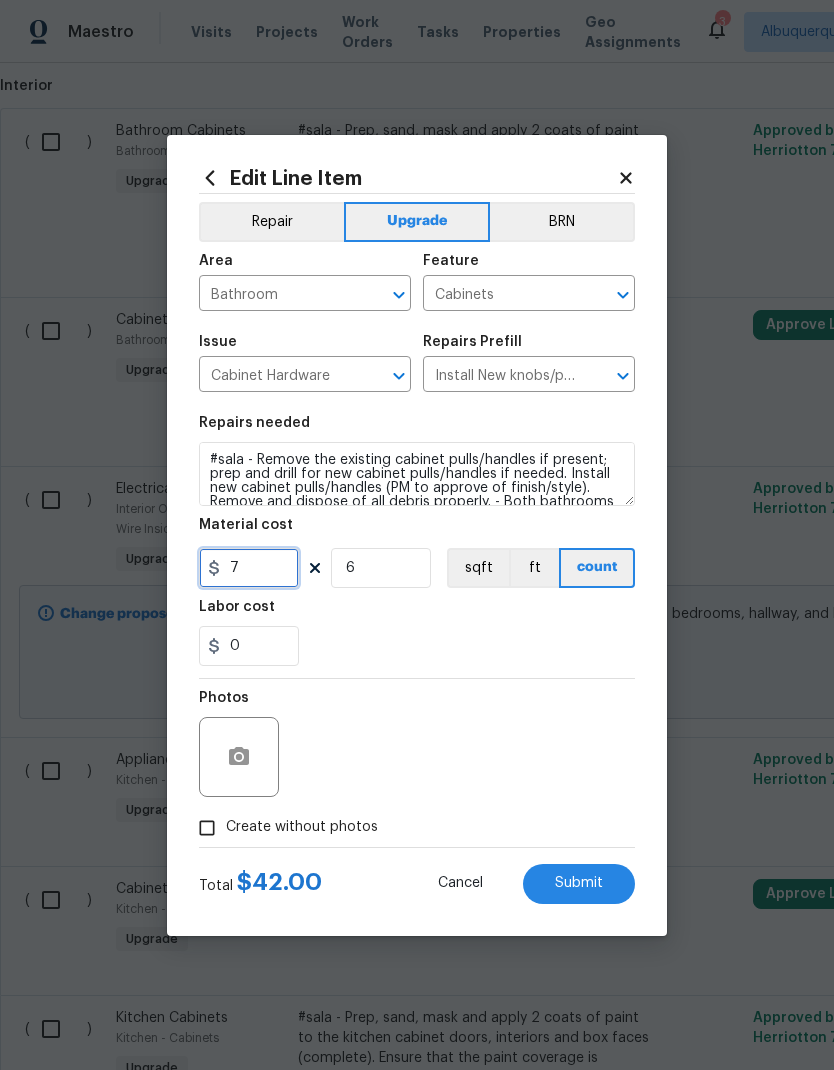 click on "7" at bounding box center (249, 568) 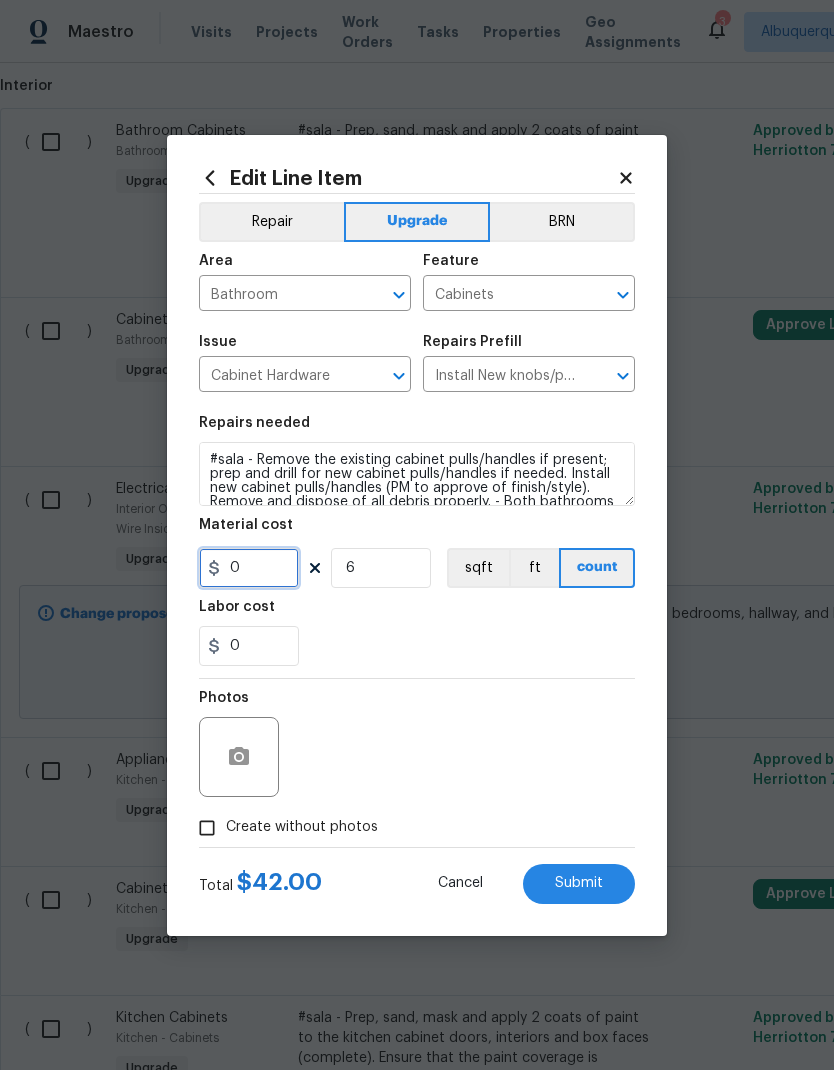 type on "5" 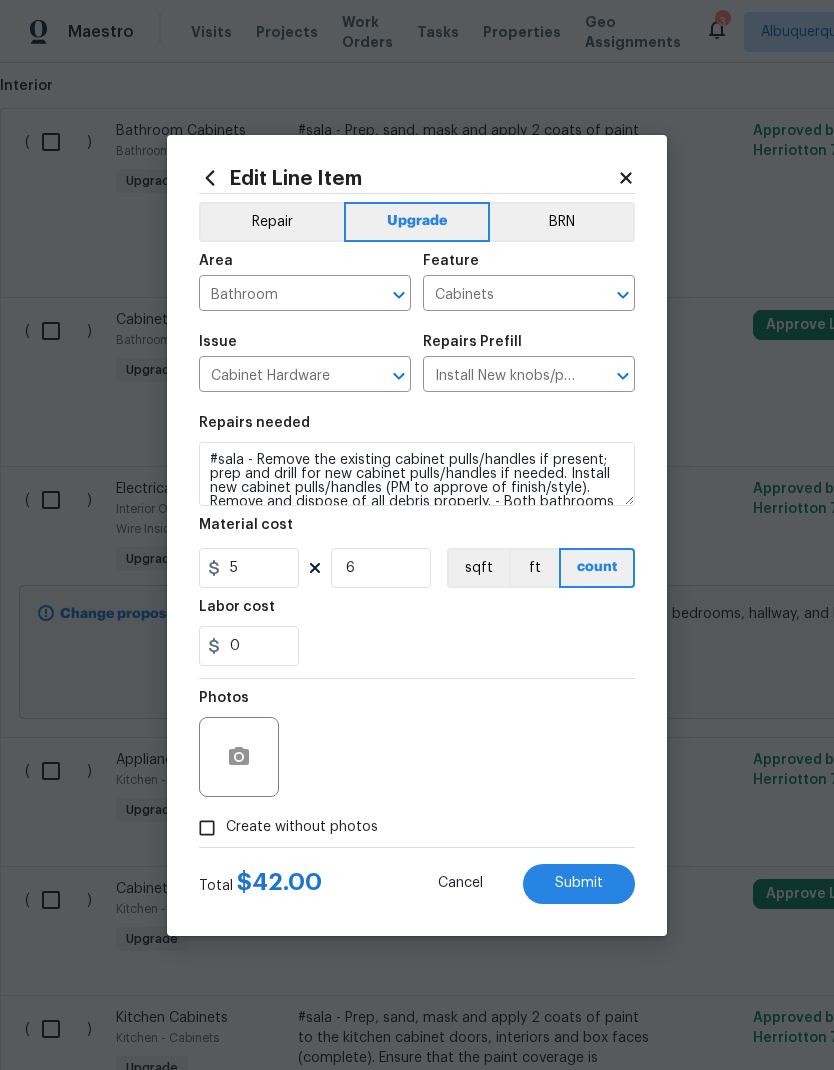 click on "#sala - Remove the existing cabinet pulls/handles if present; prep and drill for new cabinet pulls/handles if needed. Install new cabinet pulls/handles (PM to approve of finish/style). Remove and dispose of all debris properly. - Both bathrooms" at bounding box center (417, 474) 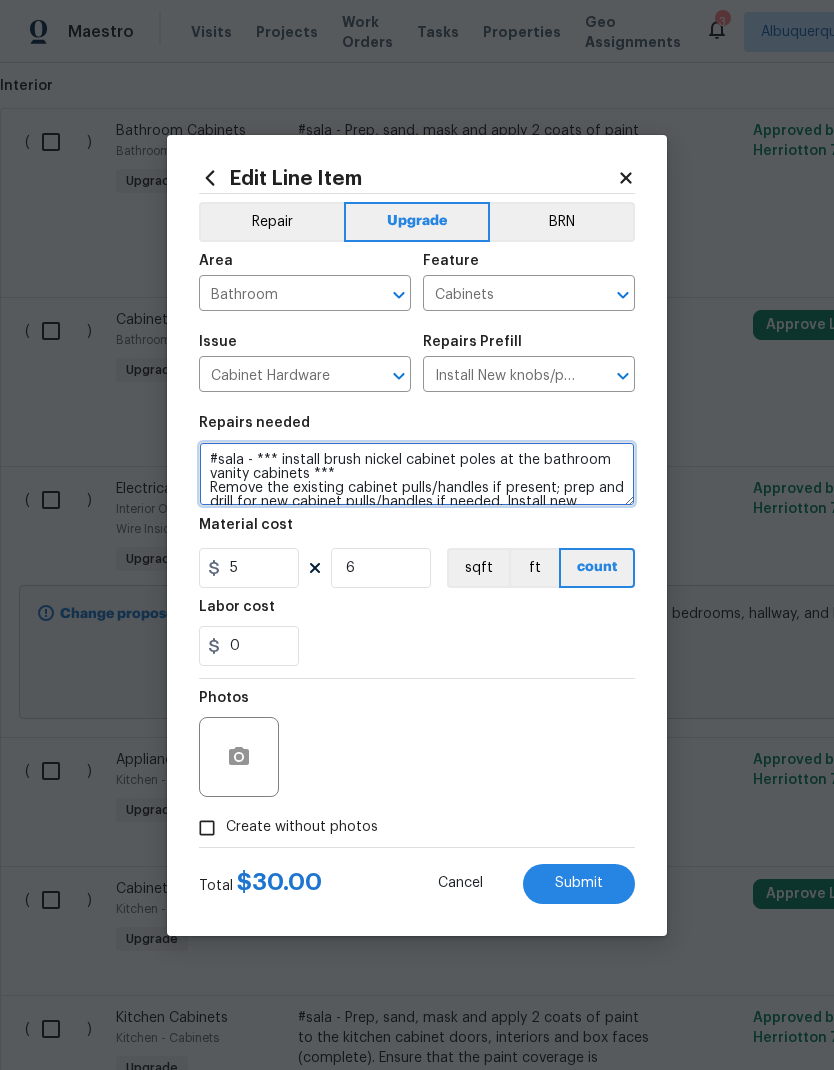 type on "#sala - *** install brush nickel cabinet poles at the bathroom vanity cabinets ***
Remove the existing cabinet pulls/handles if present; prep and drill for new cabinet pulls/handles if needed. Install new cabinet pulls/handles (PM to approve of finish/style). Remove and dispose of all debris properly. - Both bathrooms" 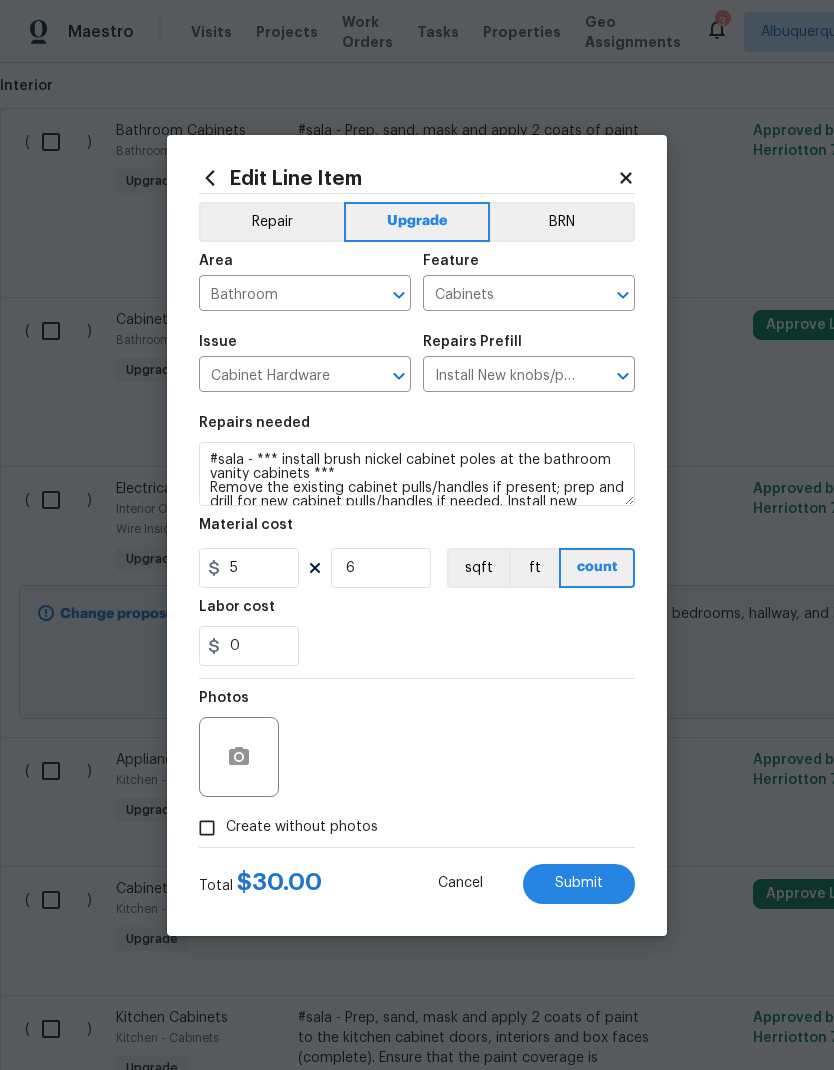 click on "Submit" at bounding box center [579, 883] 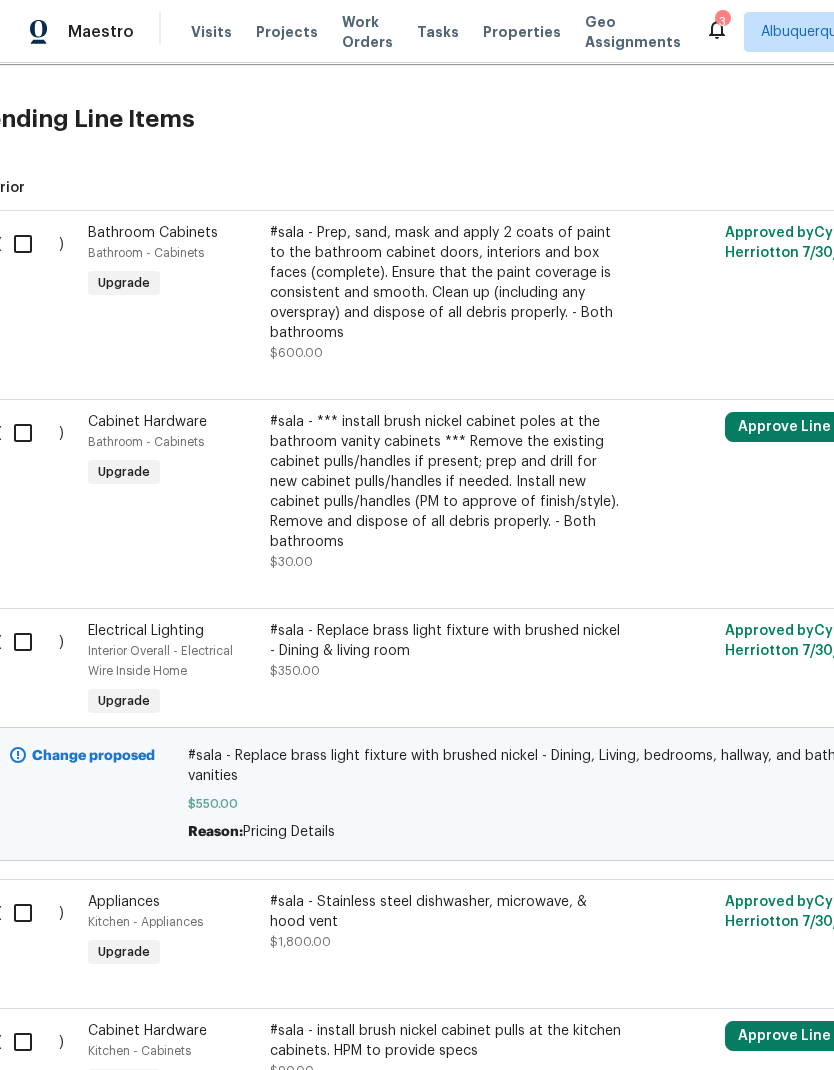 scroll, scrollTop: 476, scrollLeft: 28, axis: both 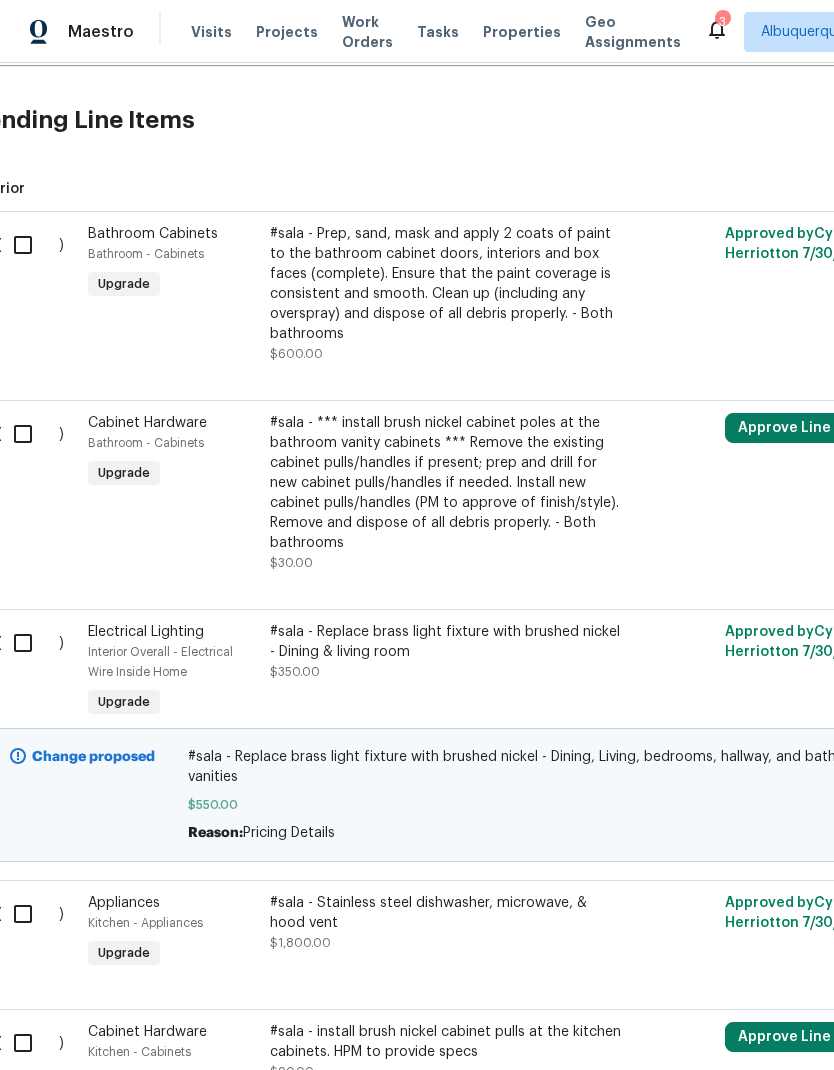 click on "#sala - Prep, sand, mask and apply 2 coats of paint to the bathroom cabinet doors, interiors and box faces (complete). Ensure that the paint coverage is consistent and smooth. Clean up (including any overspray) and dispose of all debris properly. - Both bathrooms" at bounding box center (446, 284) 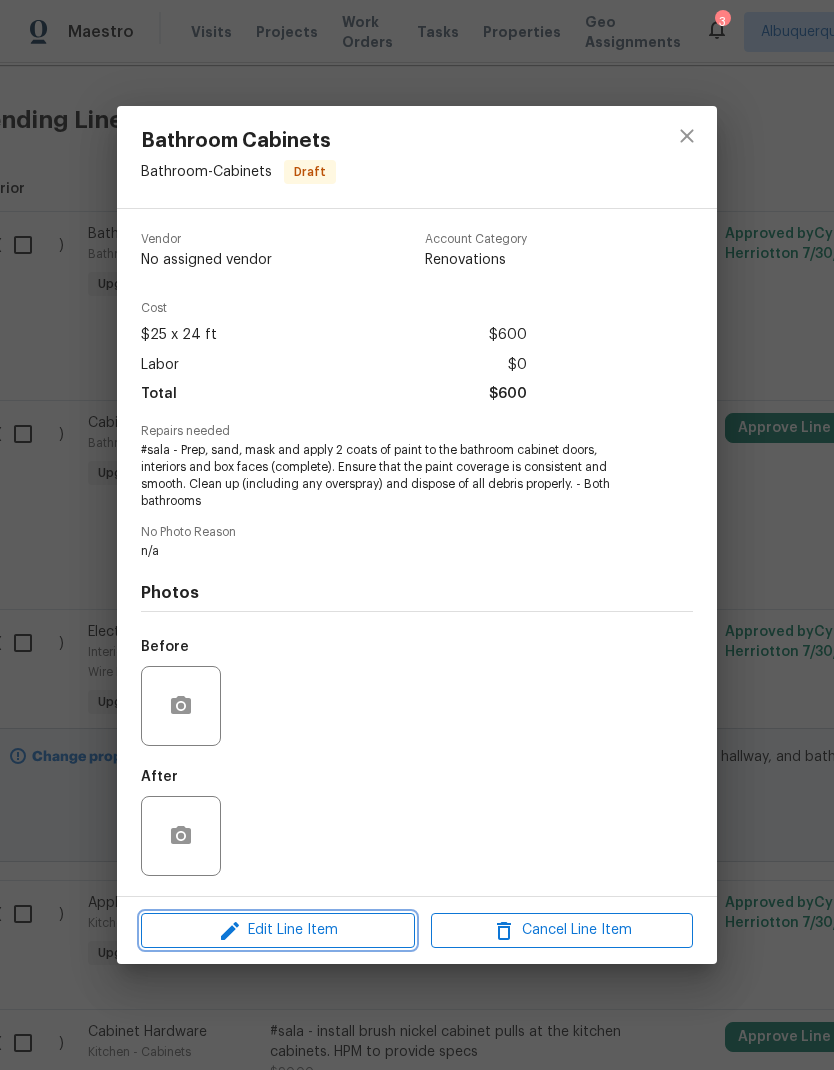 click on "Edit Line Item" at bounding box center [278, 930] 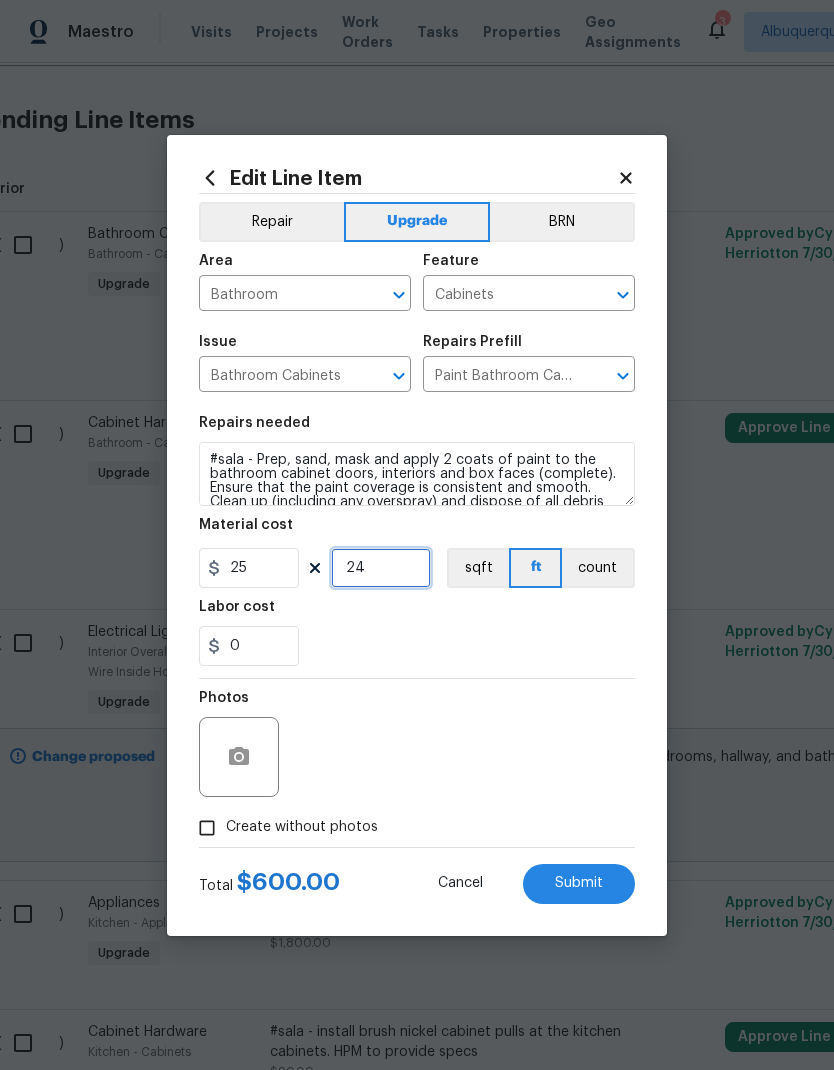 click on "24" at bounding box center [381, 568] 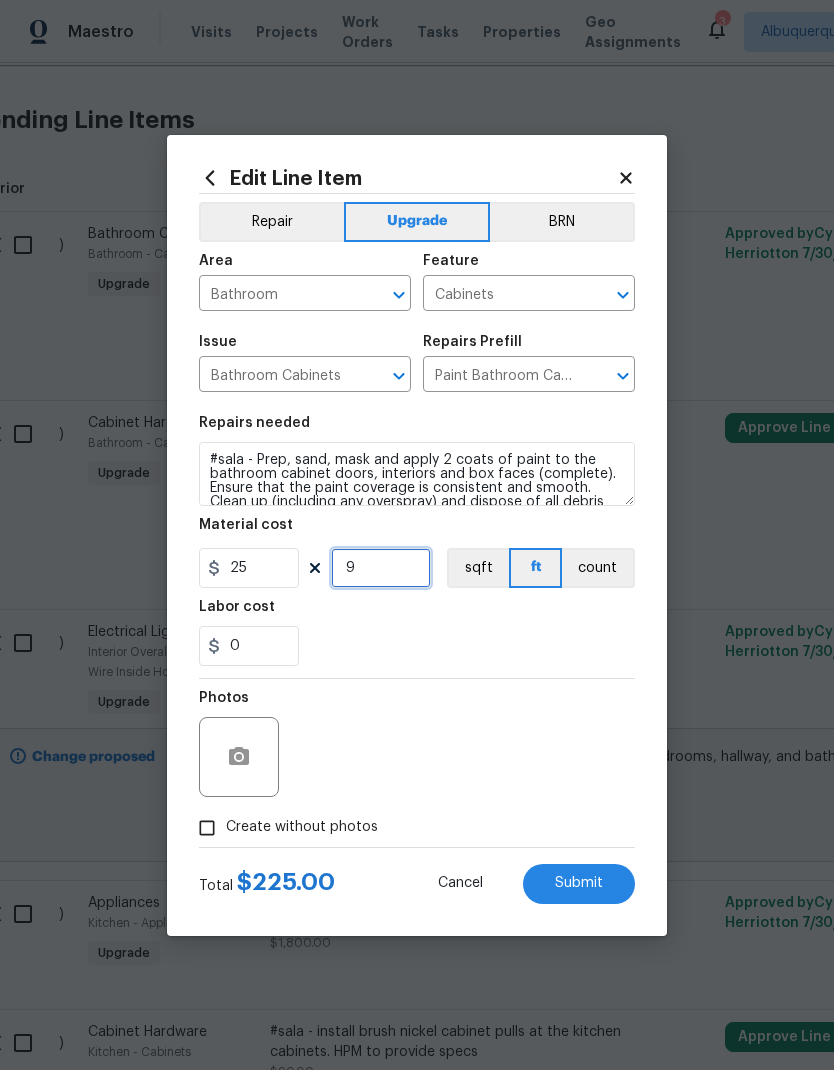 click on "9" at bounding box center (381, 568) 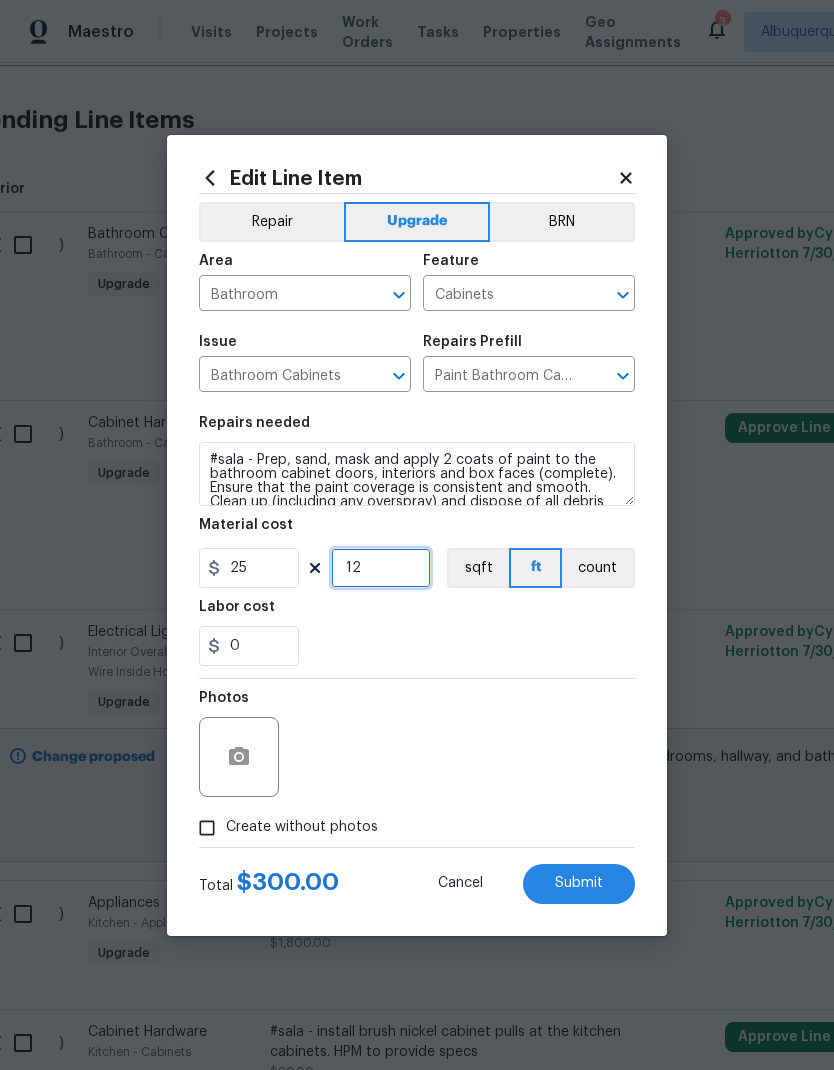 type on "12" 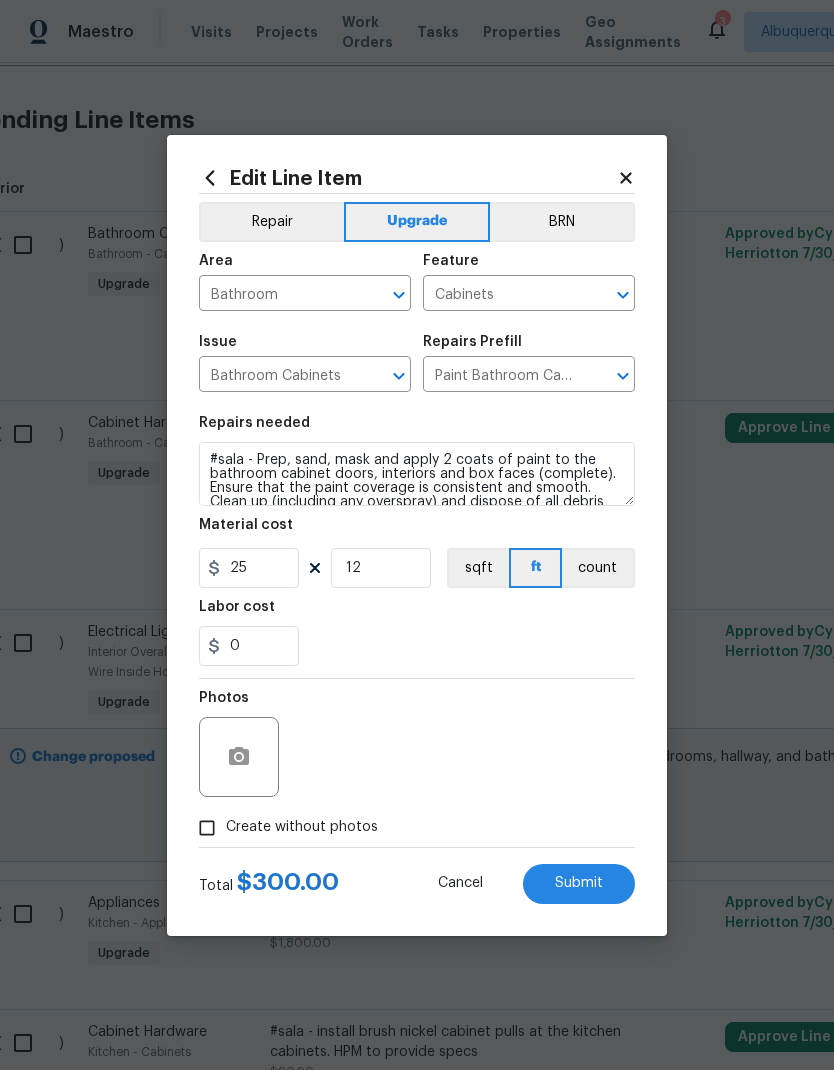 click on "Submit" at bounding box center (579, 883) 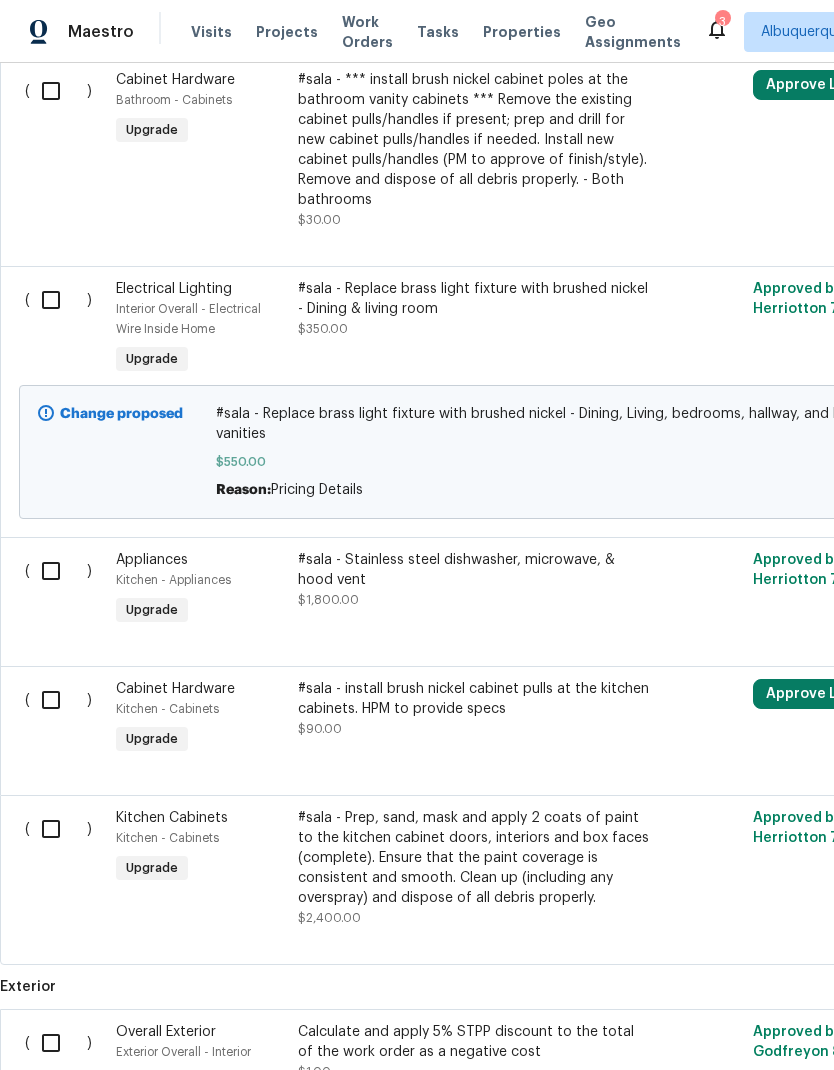 scroll, scrollTop: 819, scrollLeft: 0, axis: vertical 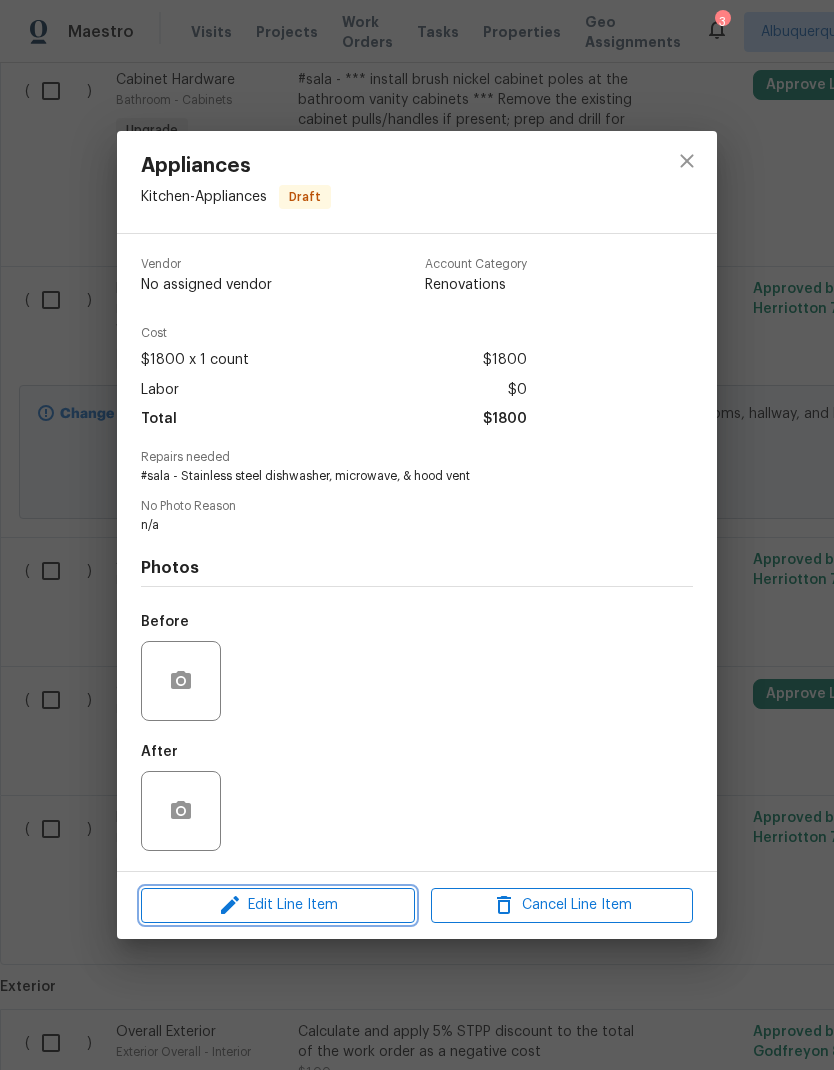 click on "Edit Line Item" at bounding box center [278, 905] 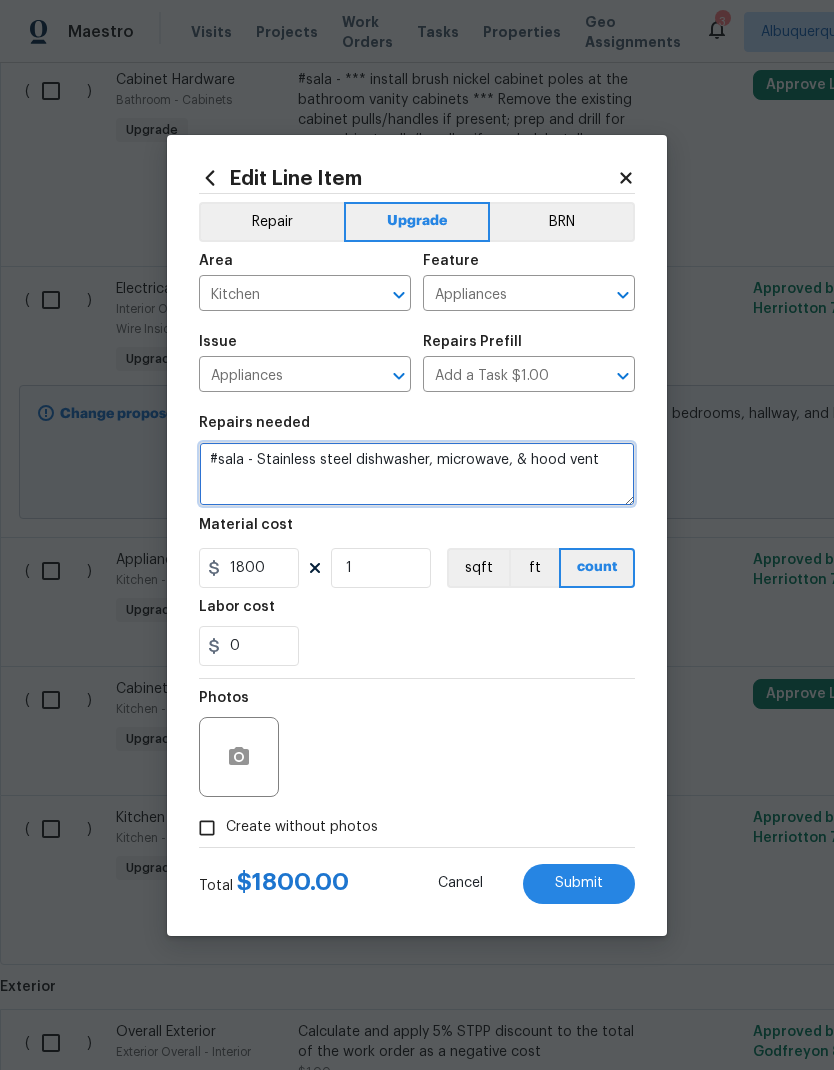 click on "#sala - Stainless steel dishwasher, microwave, & hood vent" at bounding box center [417, 474] 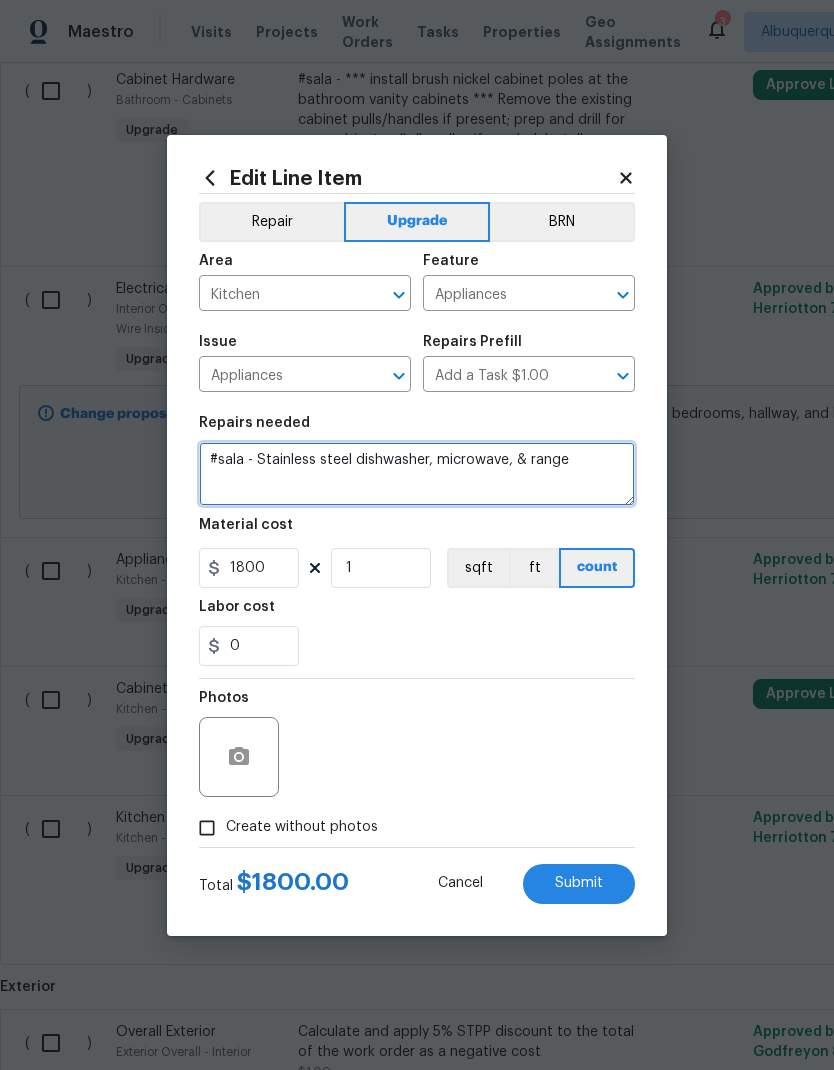 type on "#sala - Stainless steel dishwasher, microwave, & range" 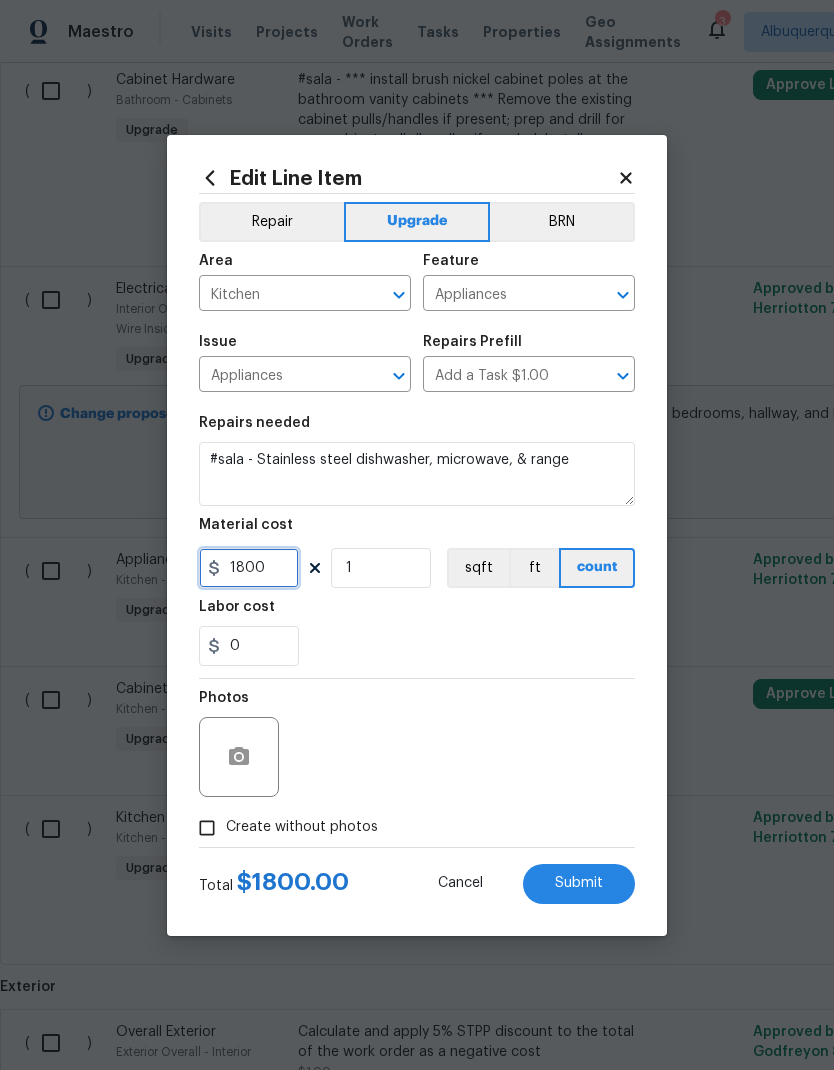 click on "1800" at bounding box center [249, 568] 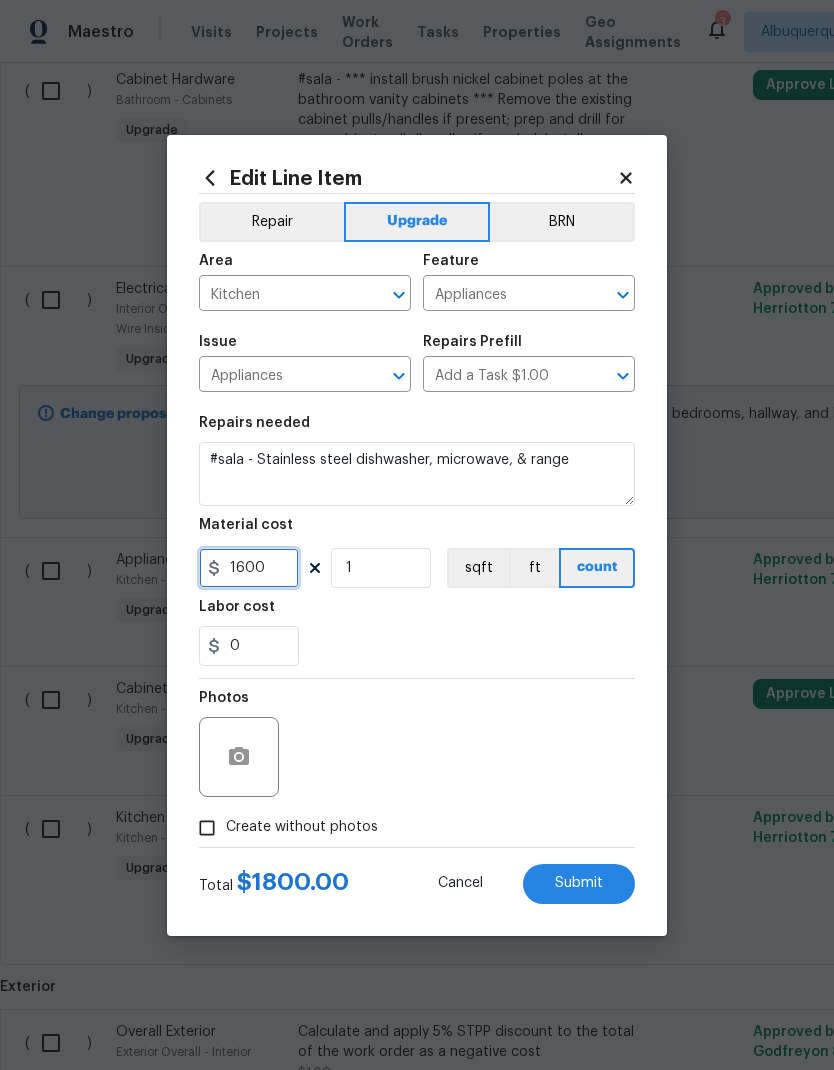 type on "1600" 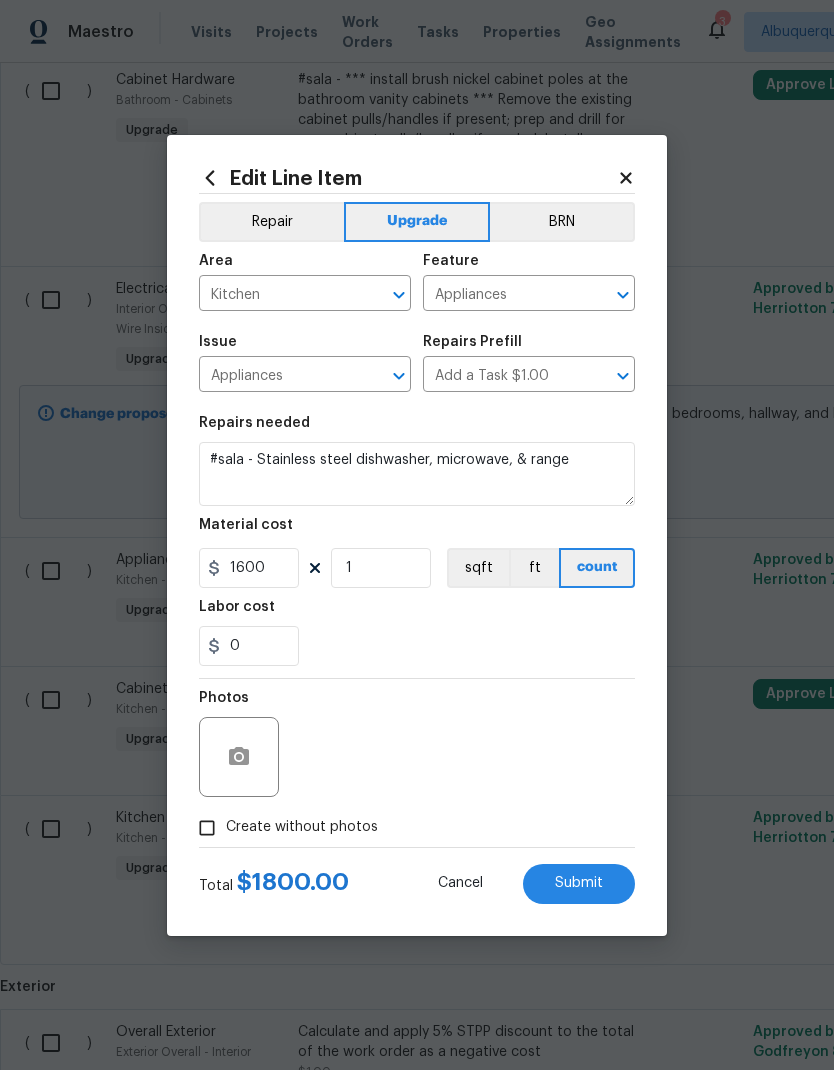 click on "Submit" at bounding box center (579, 884) 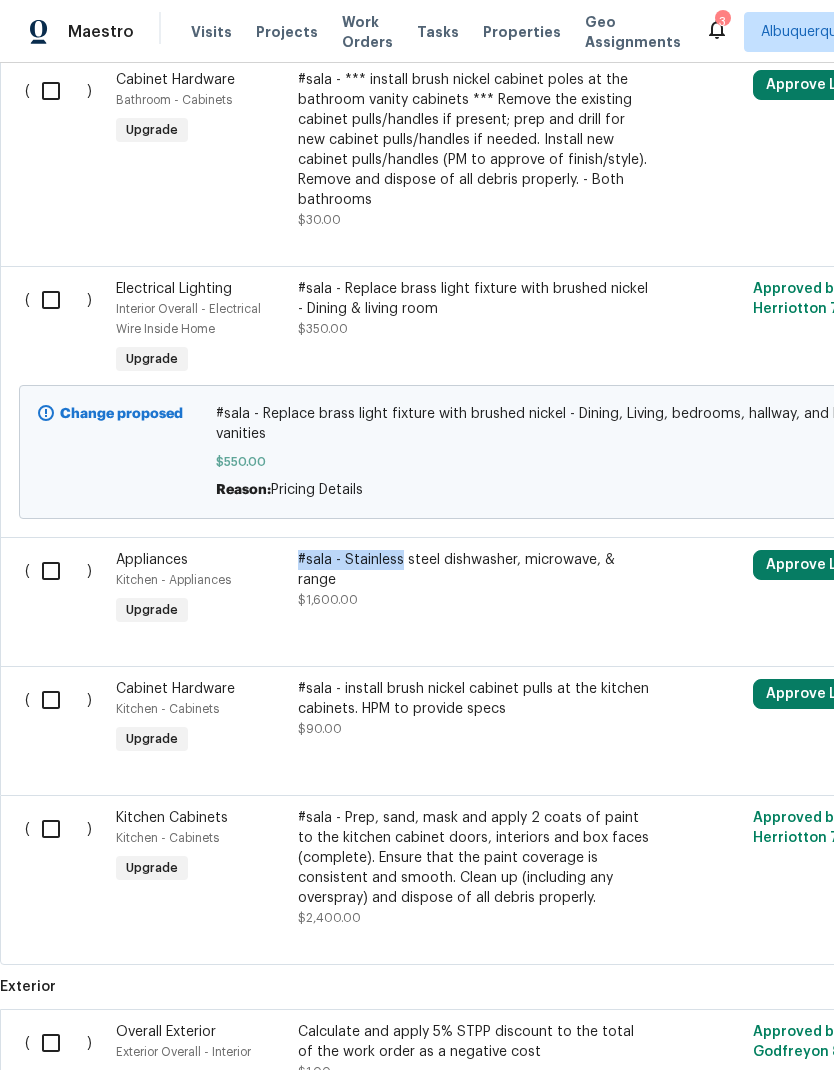 click on "#sala - Stainless steel dishwasher, microwave, & range $1,600.00" at bounding box center (474, 580) 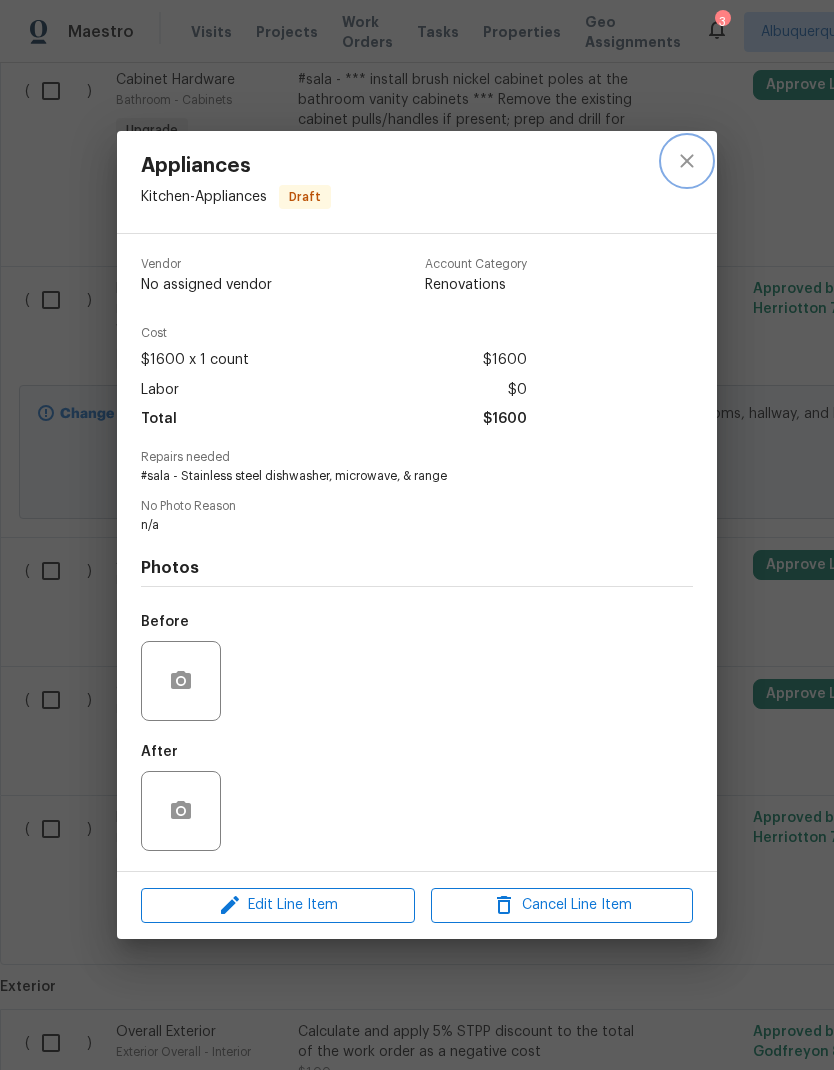 click 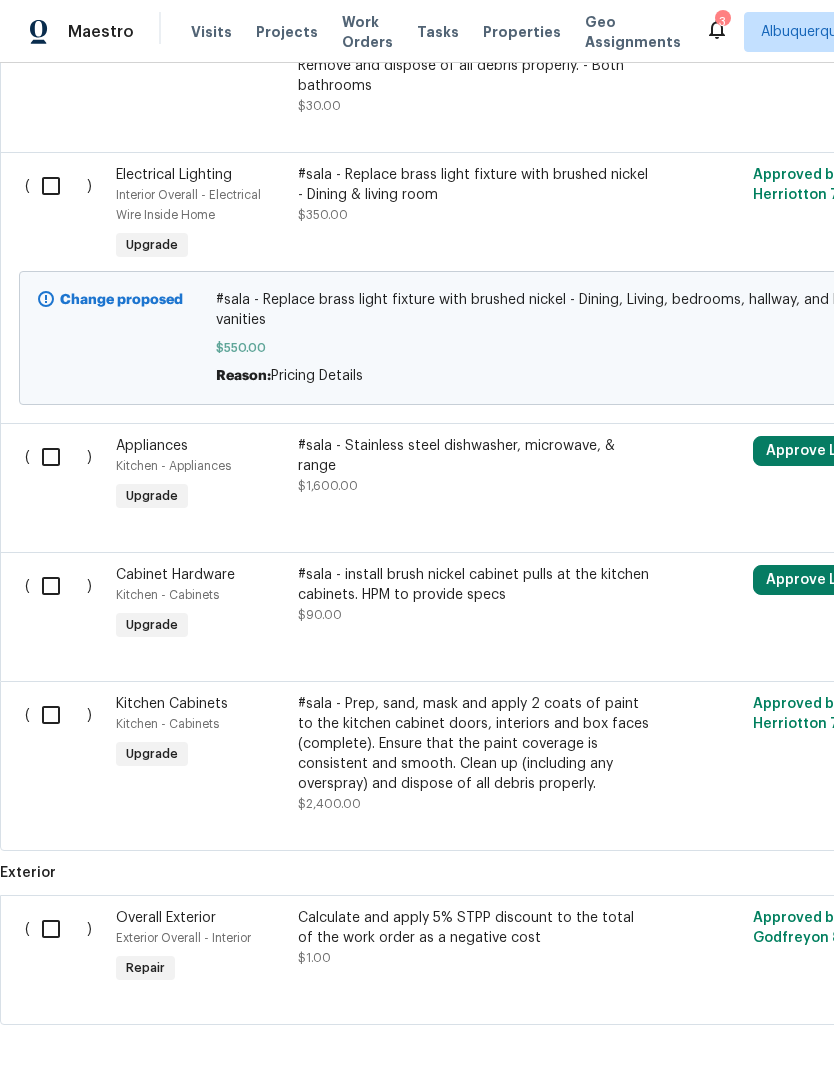 scroll, scrollTop: 932, scrollLeft: 0, axis: vertical 